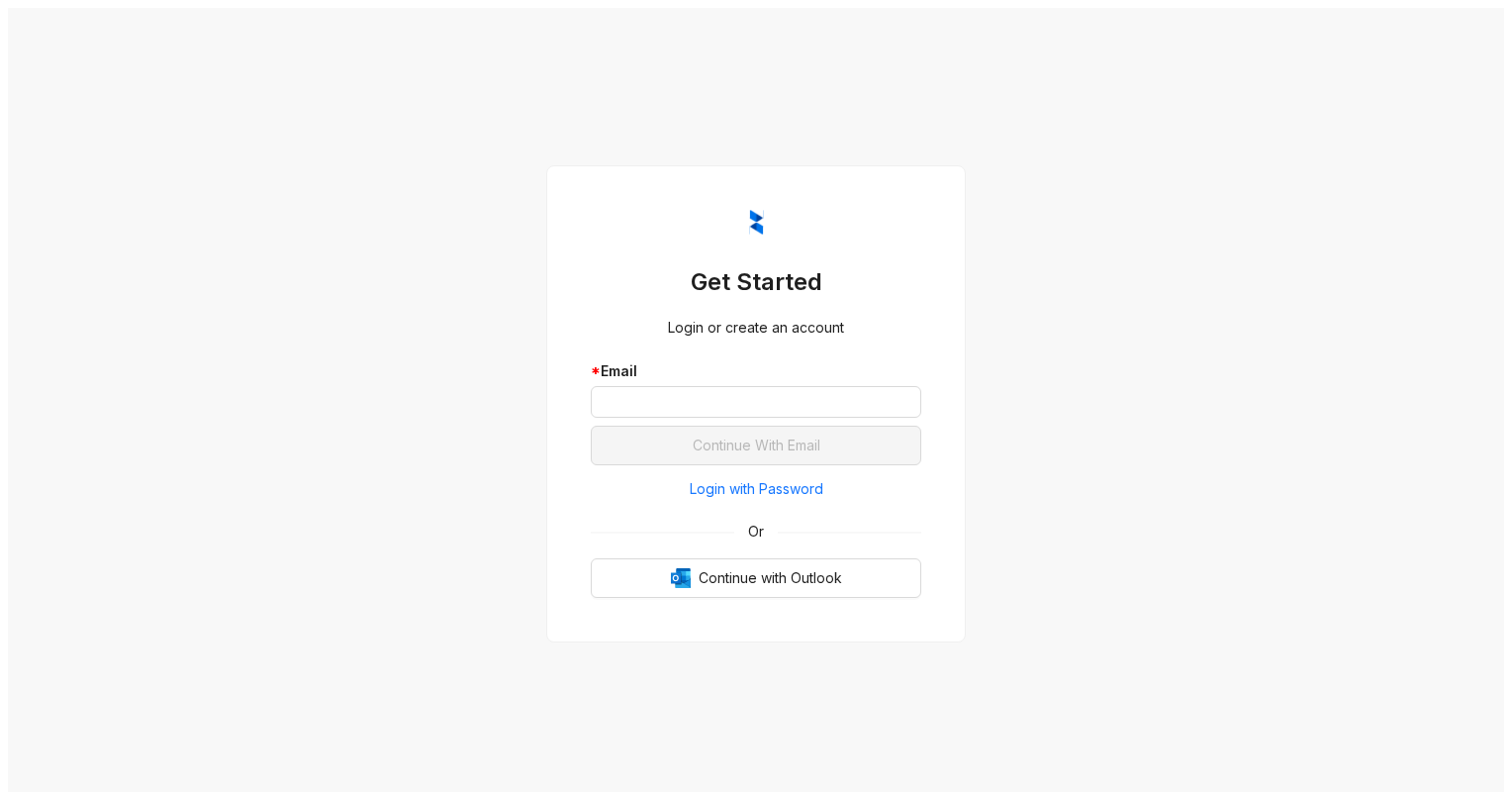 scroll, scrollTop: 0, scrollLeft: 0, axis: both 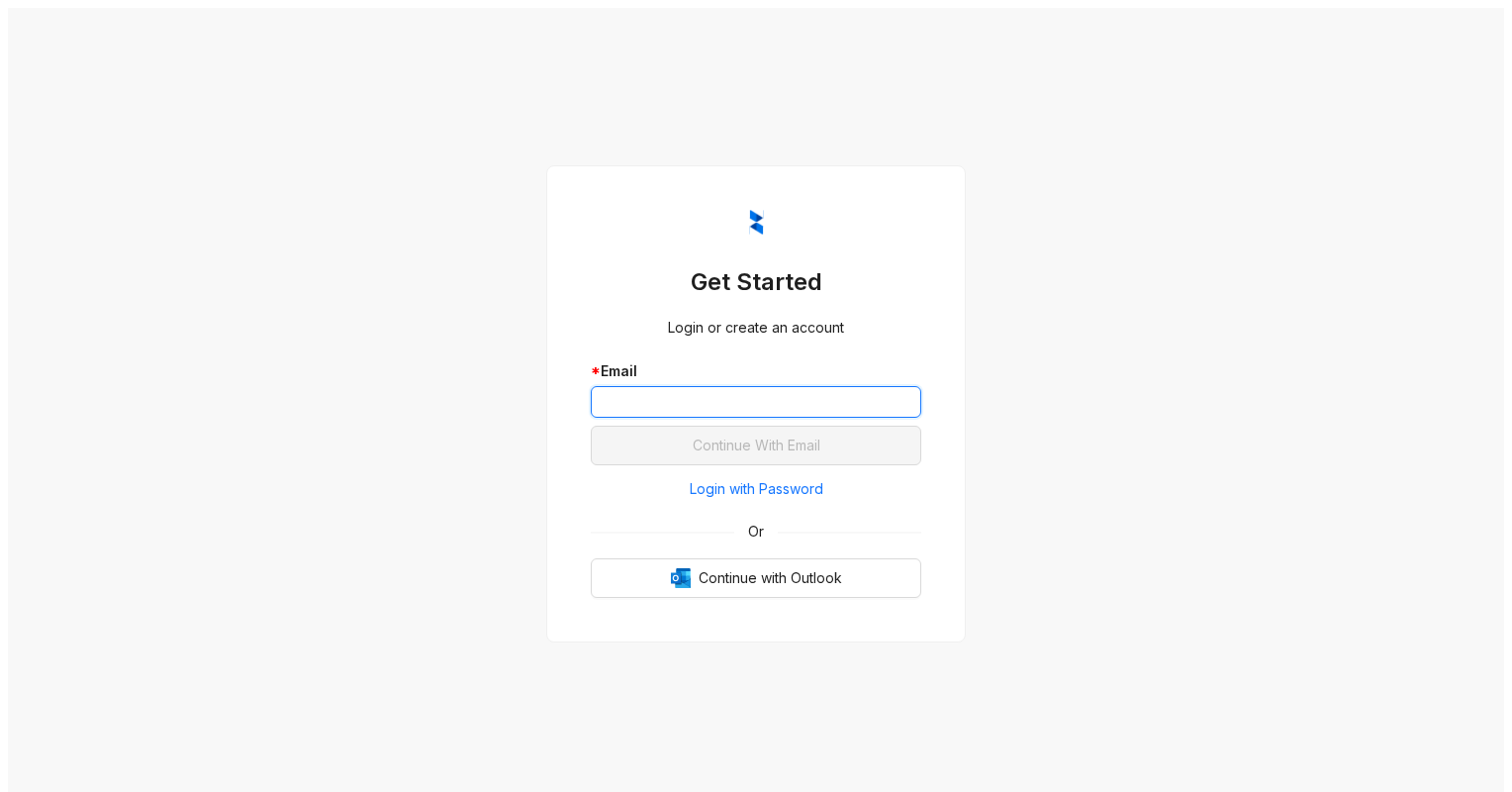 click at bounding box center [756, 402] 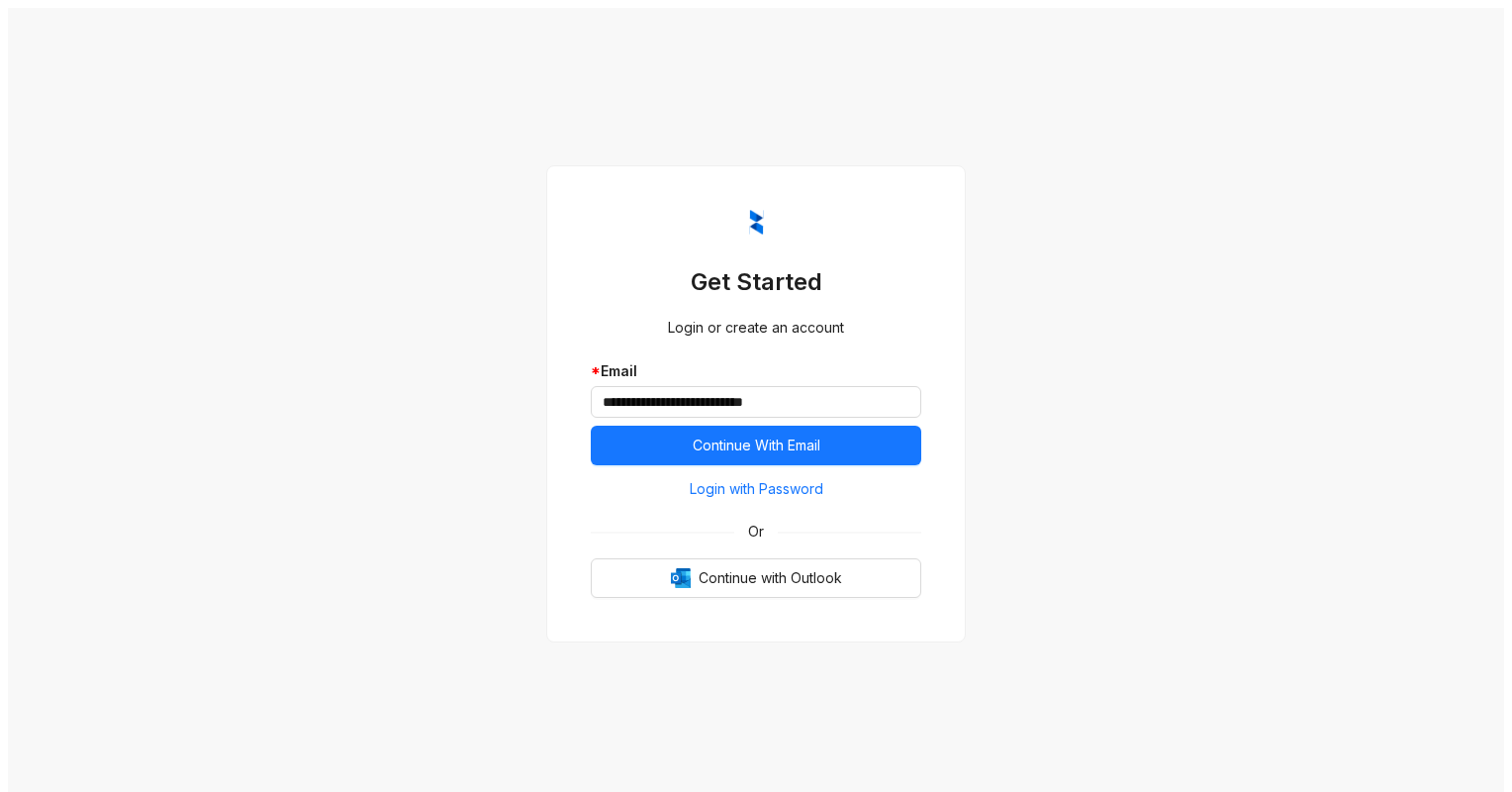 click on "**********" at bounding box center [756, 404] 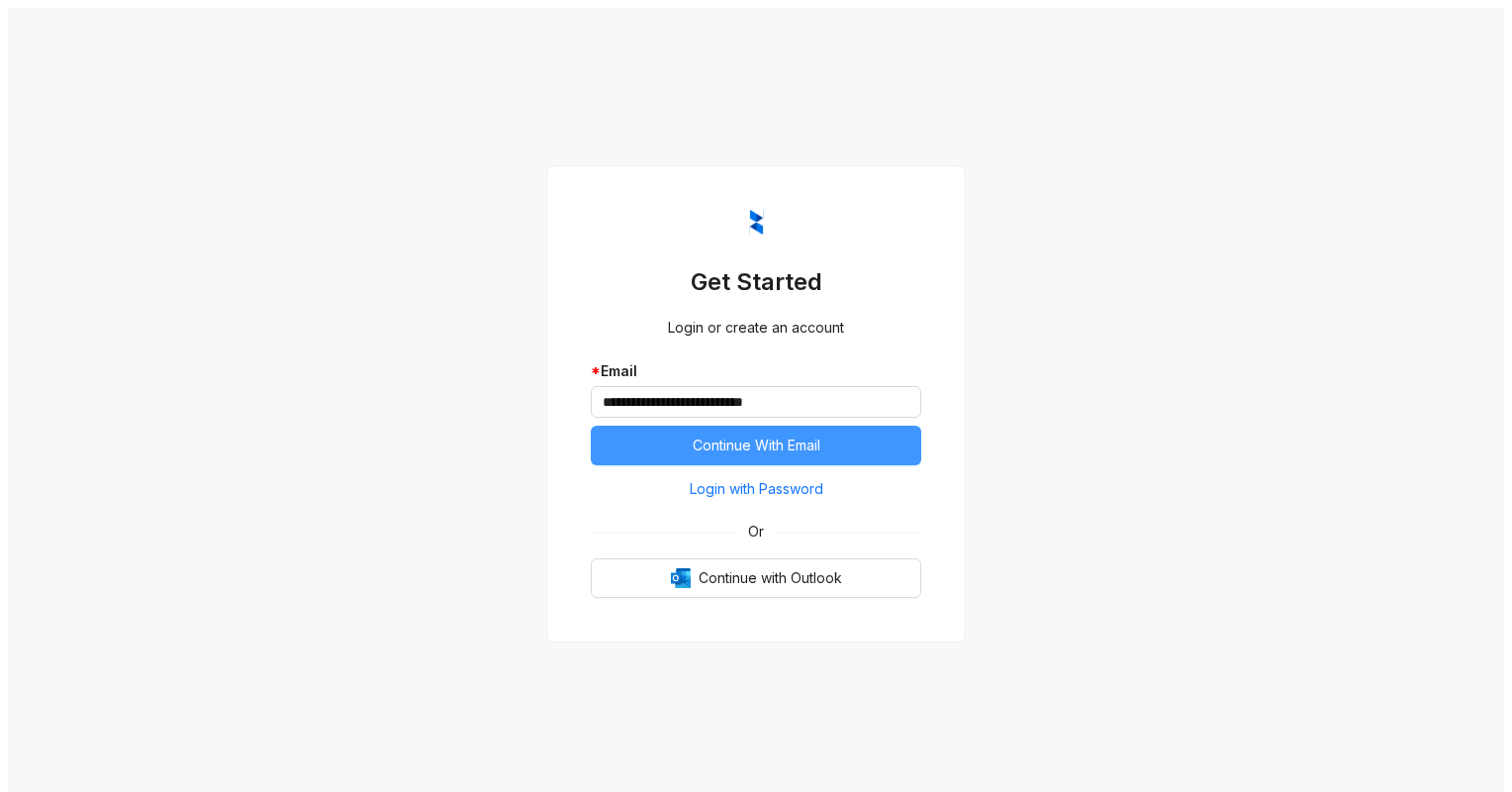 click on "Continue With Email" at bounding box center (756, 446) 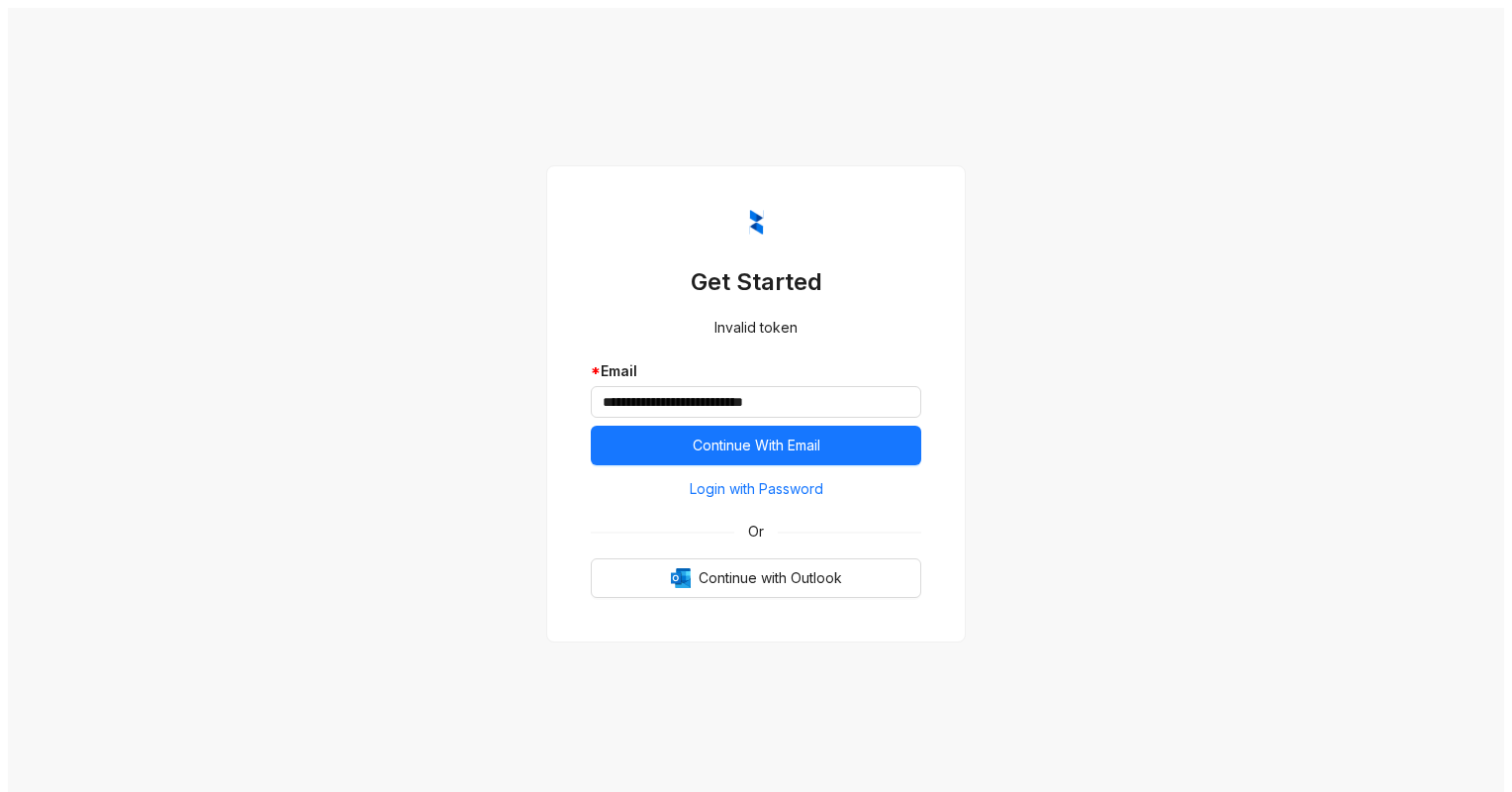 scroll, scrollTop: 0, scrollLeft: 0, axis: both 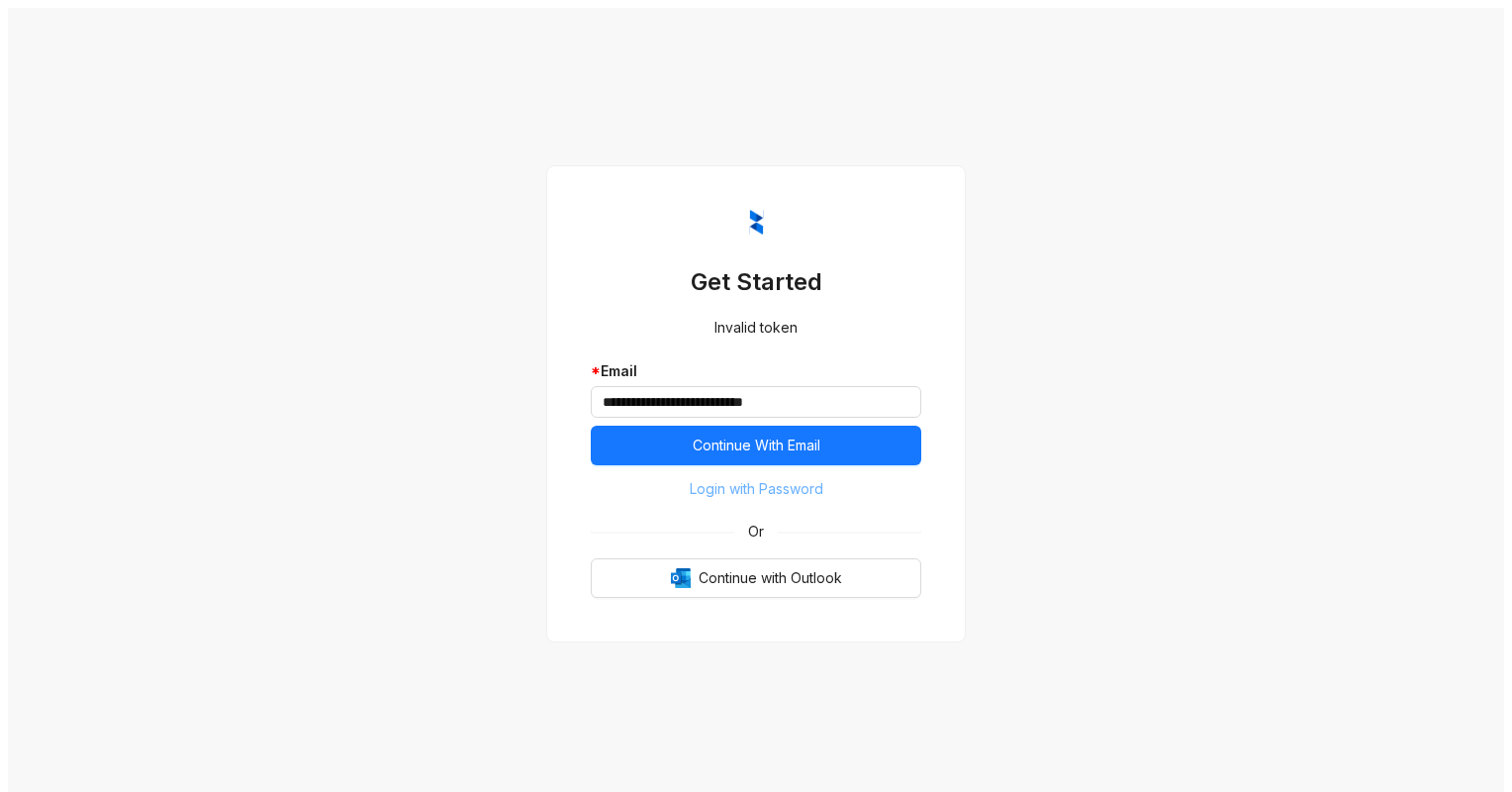 click on "Login with Password" at bounding box center [756, 489] 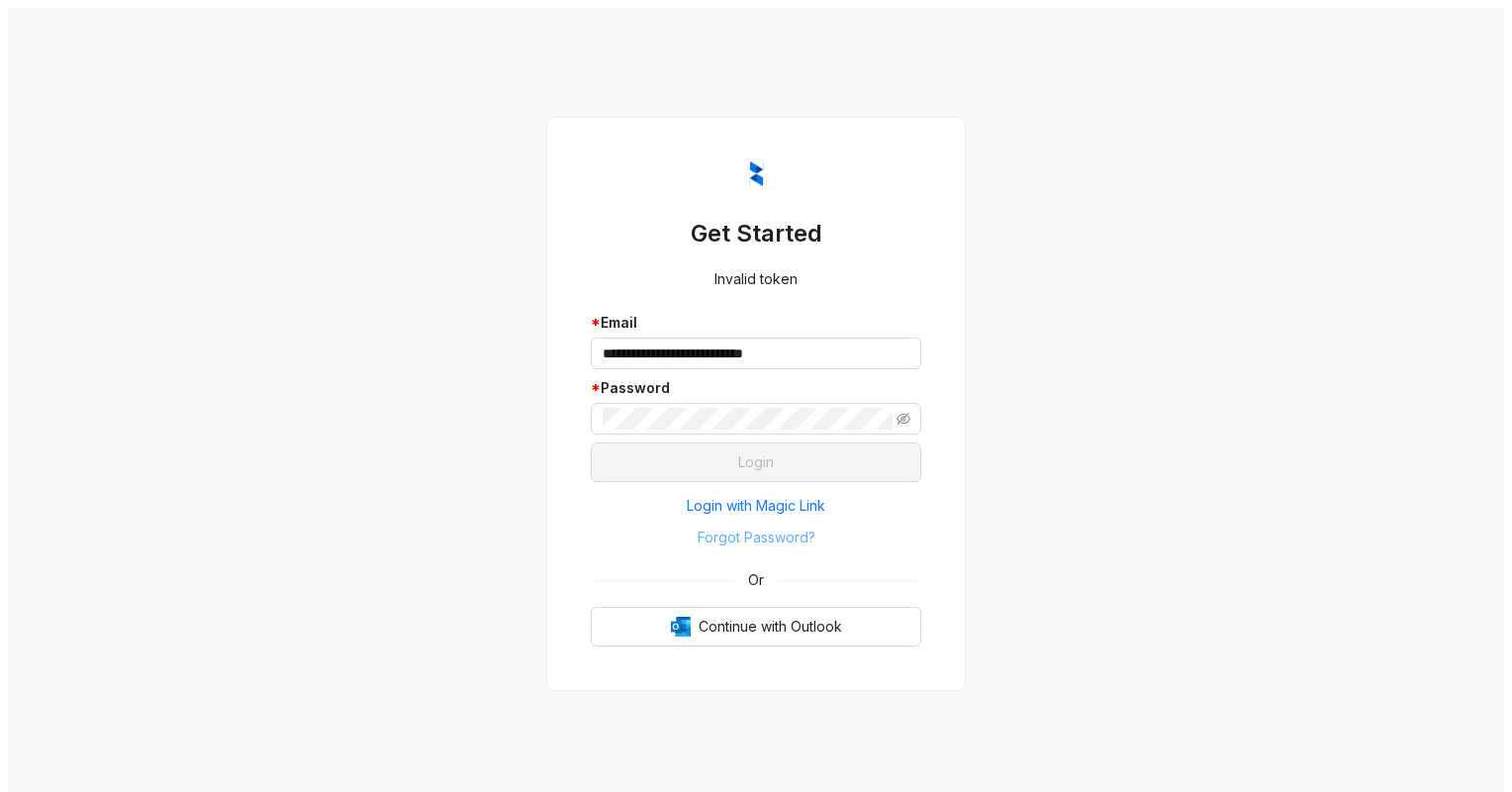 click on "Forgot Password?" at bounding box center (756, 506) 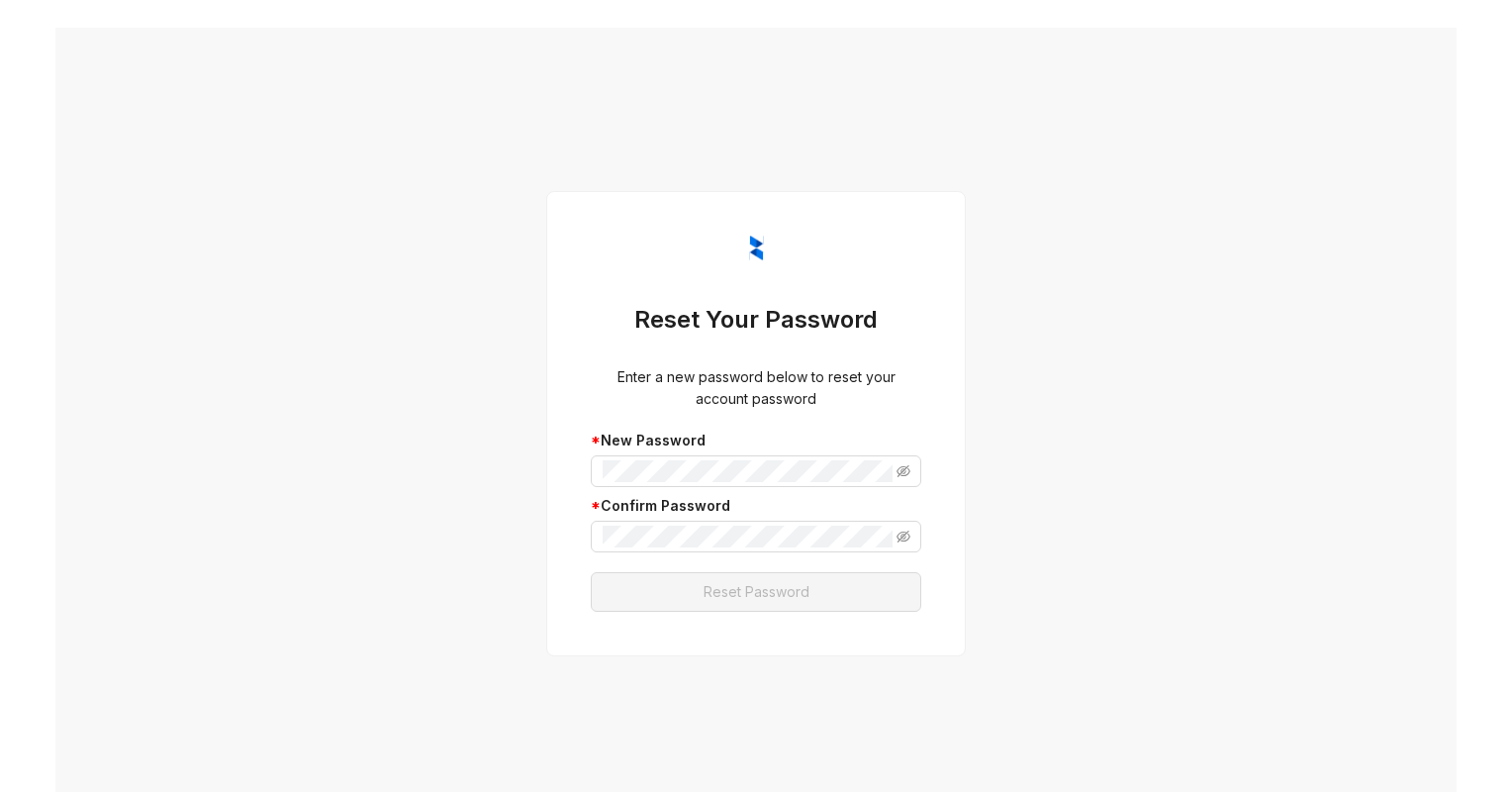 scroll, scrollTop: 0, scrollLeft: 0, axis: both 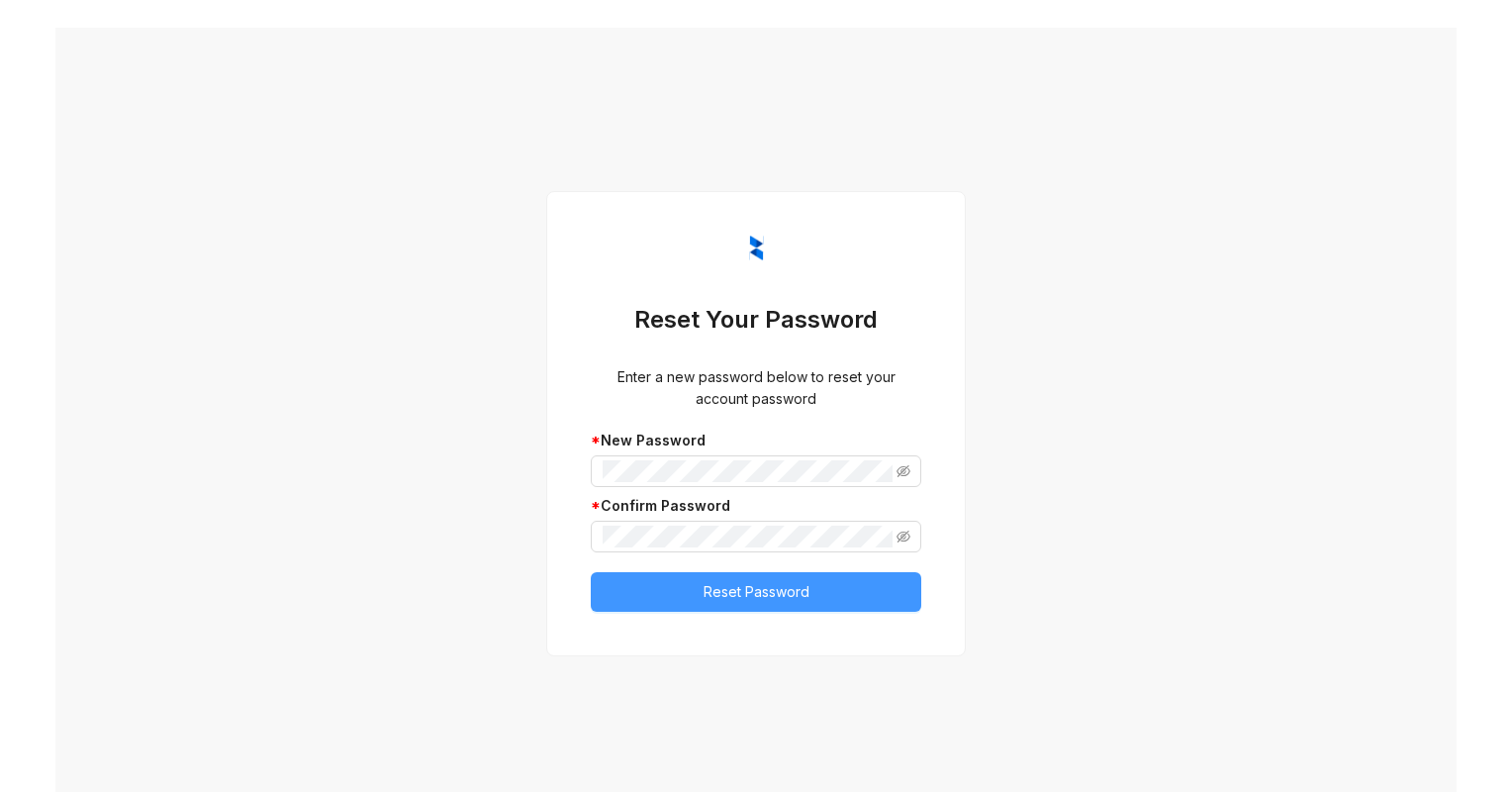 click on "Reset Password" at bounding box center [756, 592] 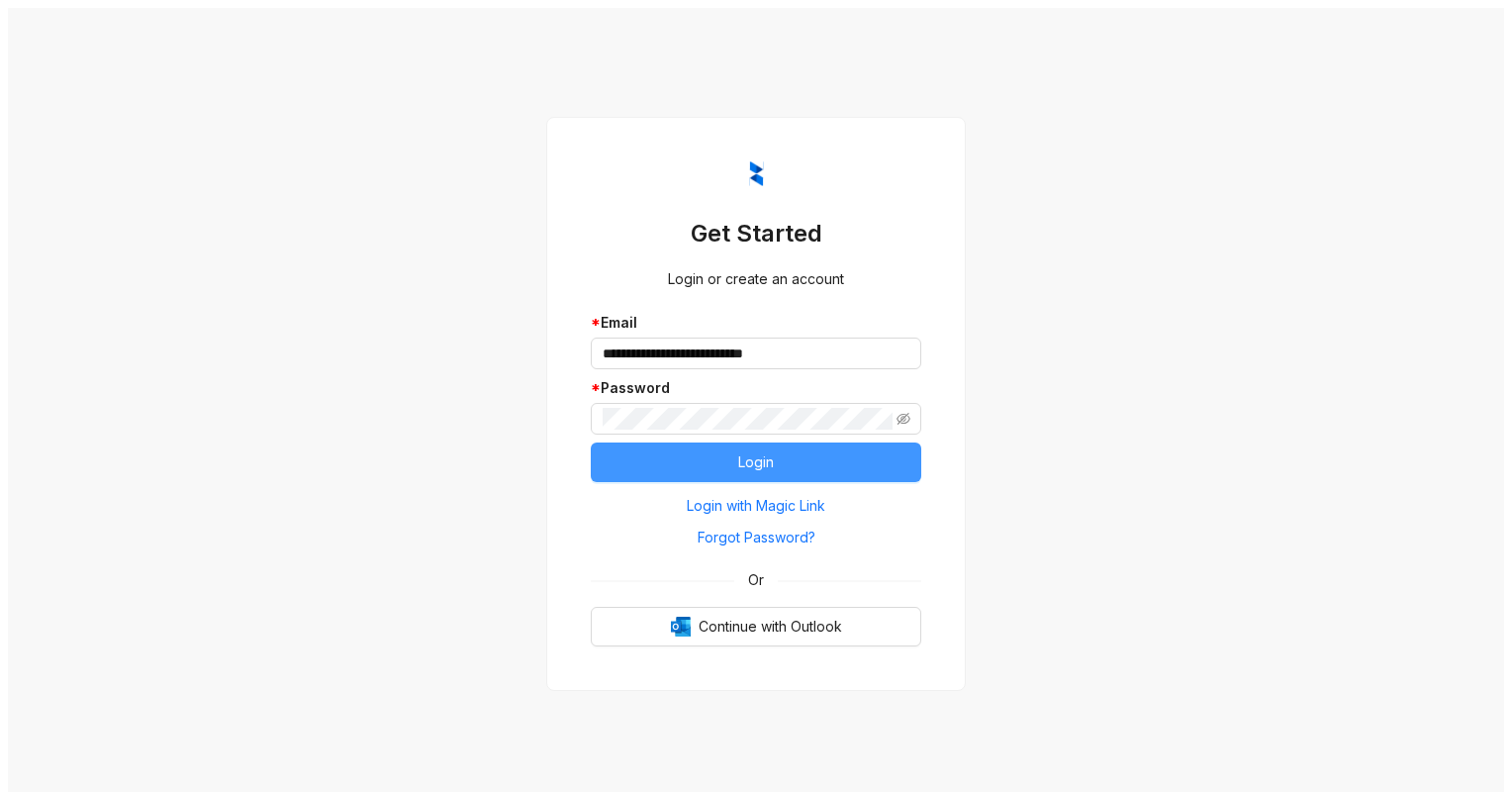 click on "Login" at bounding box center (756, 462) 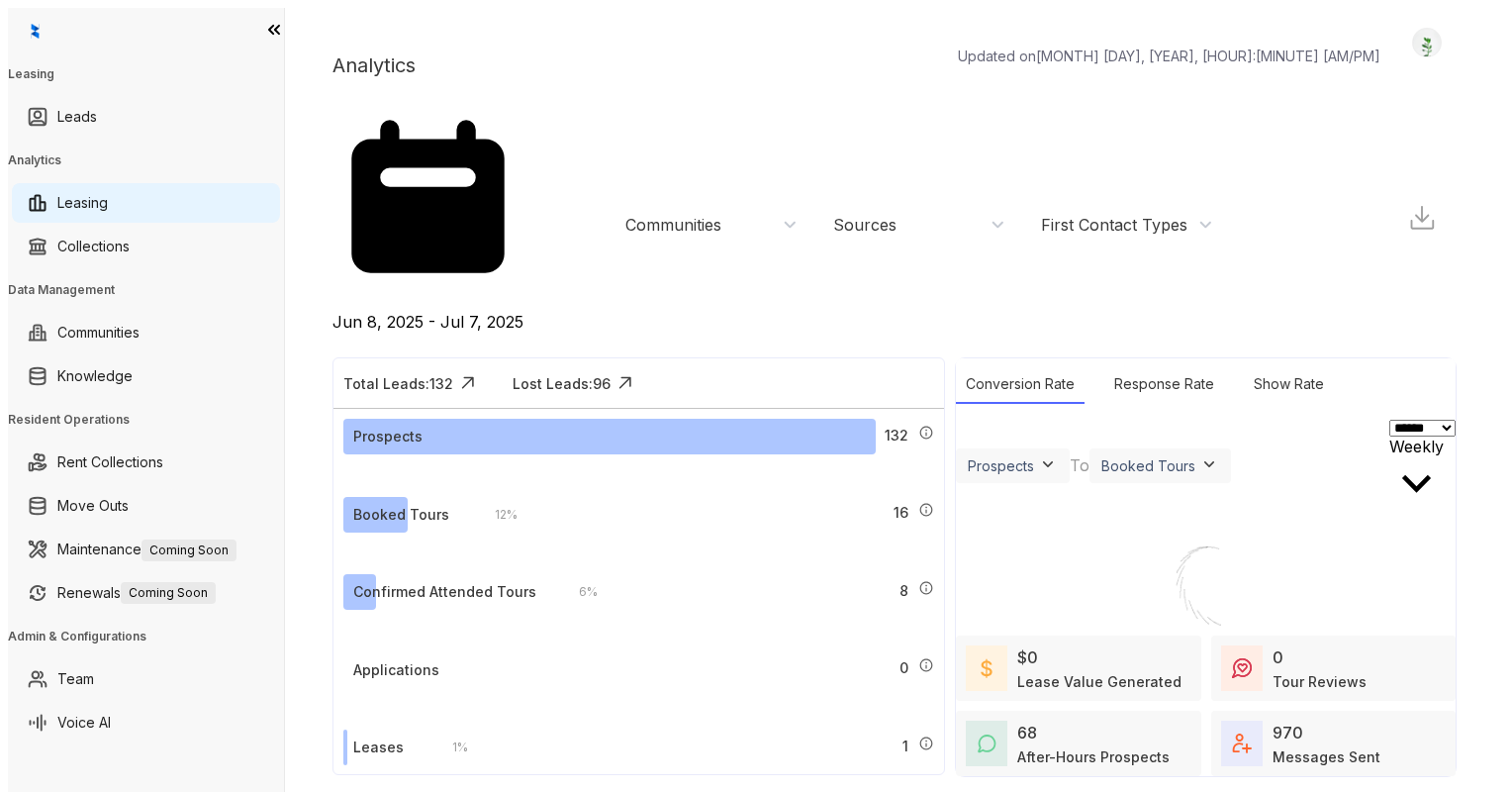 scroll, scrollTop: 0, scrollLeft: 0, axis: both 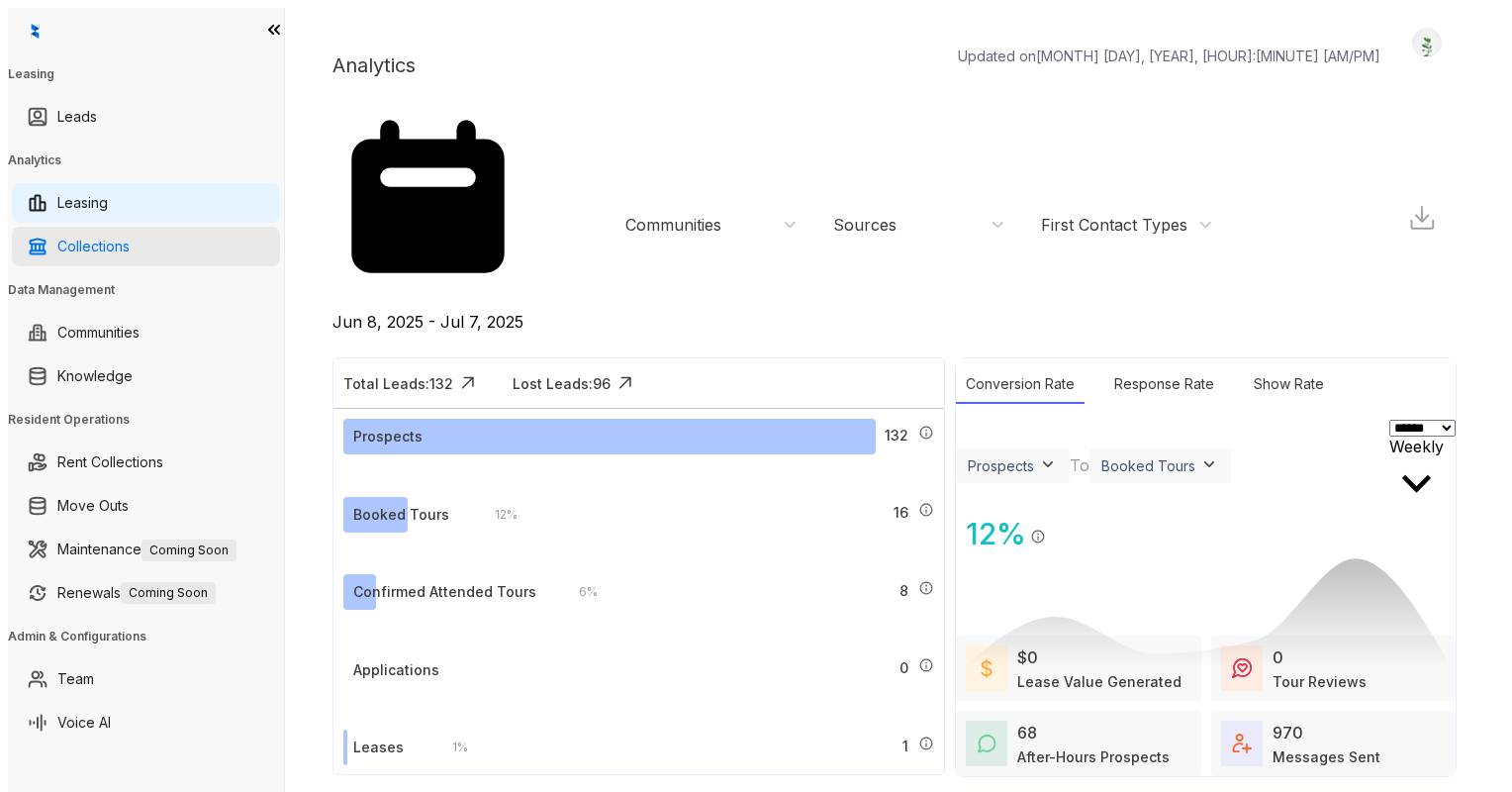 click on "Collections" at bounding box center (93, 247) 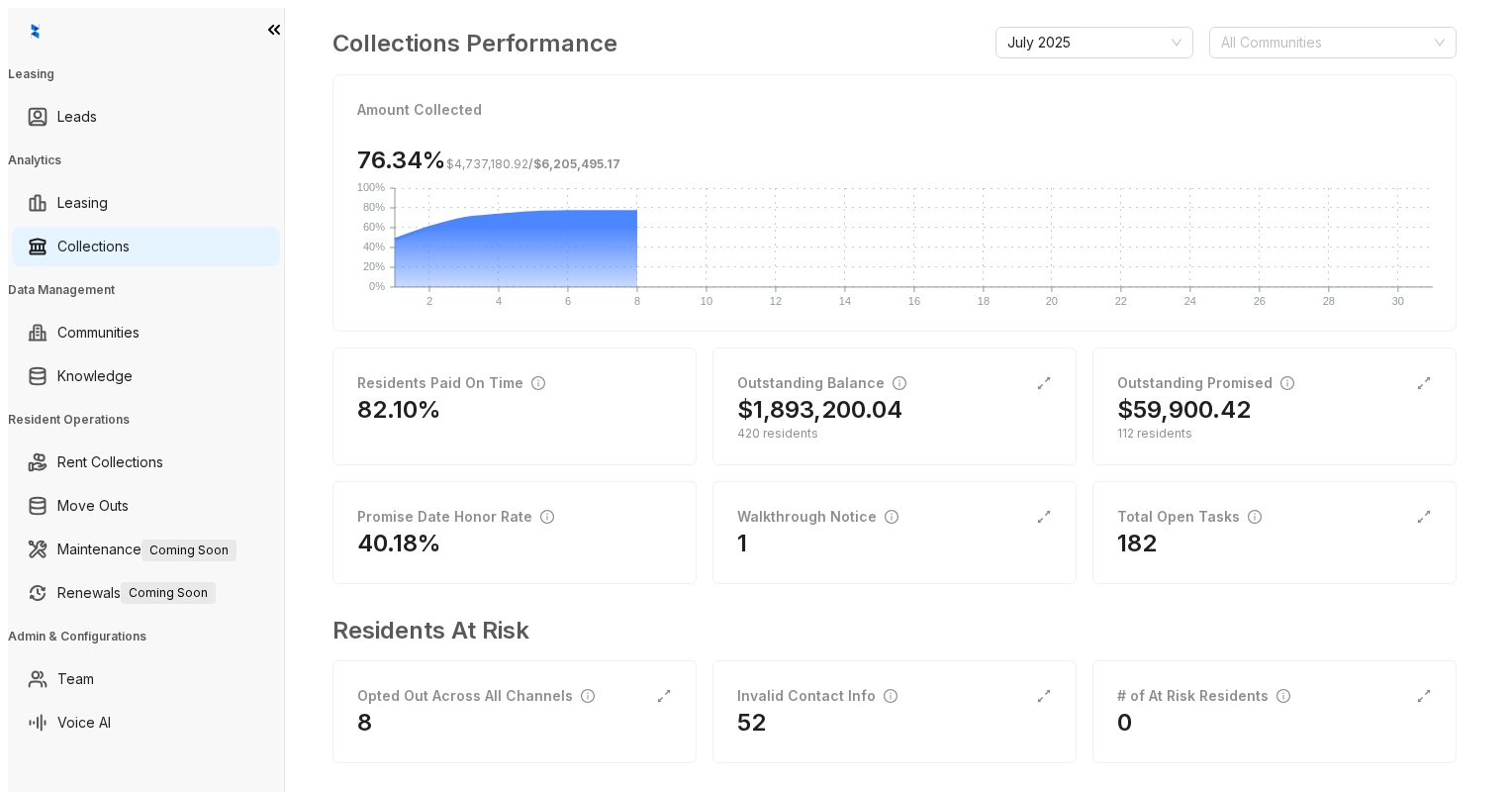 scroll, scrollTop: 0, scrollLeft: 0, axis: both 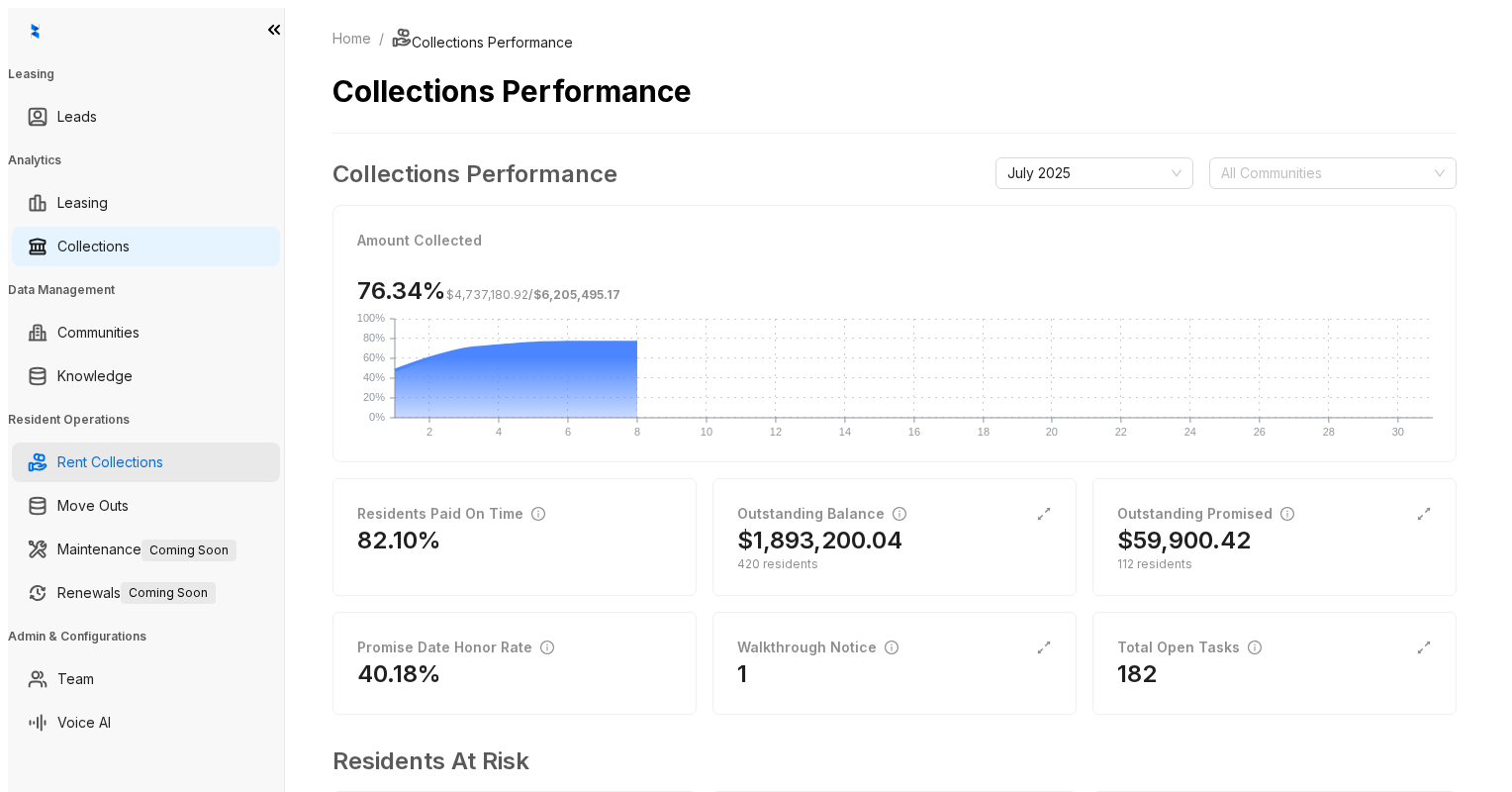 click on "Rent Collections" at bounding box center [110, 462] 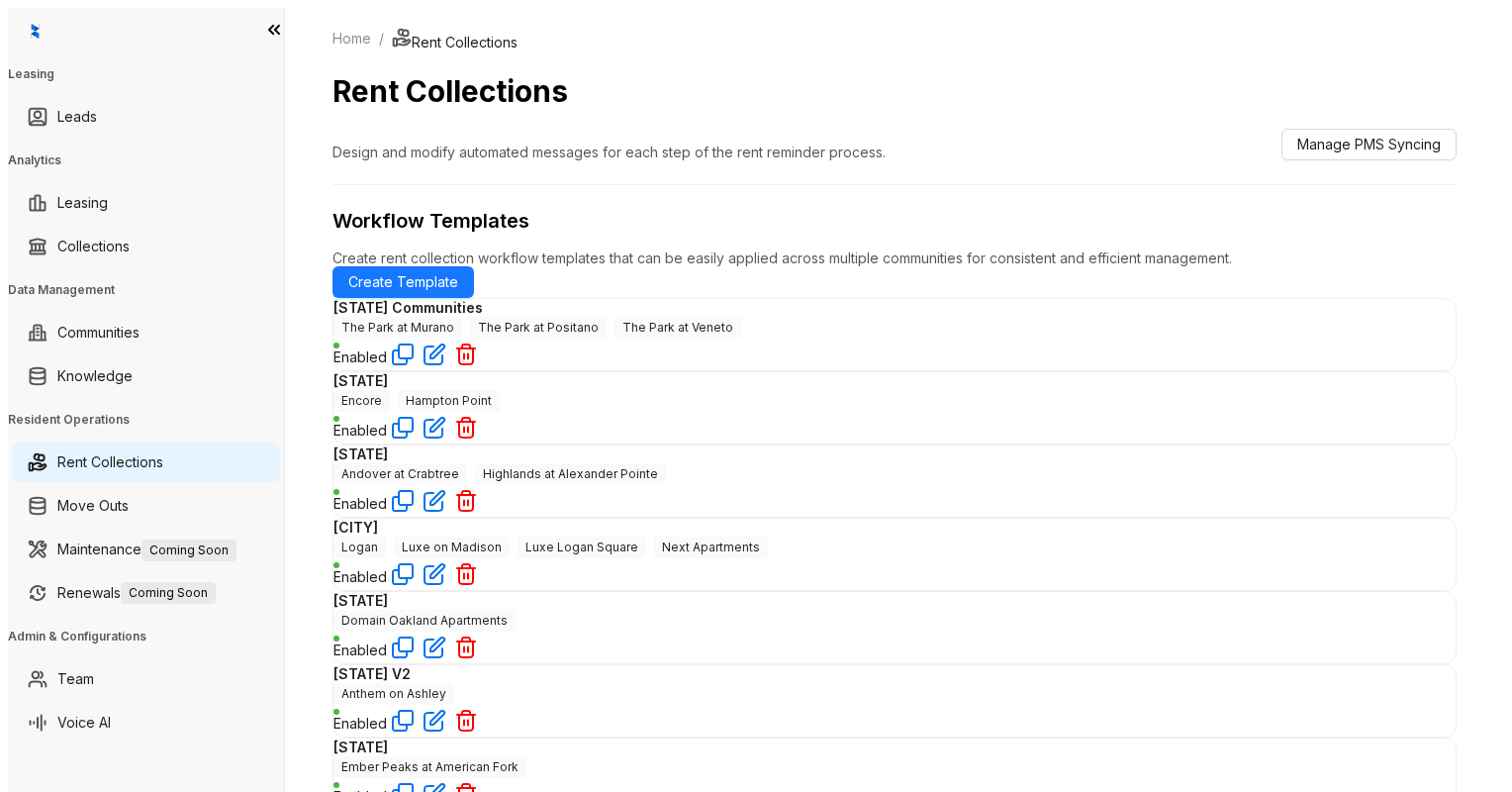 drag, startPoint x: 81, startPoint y: 466, endPoint x: 289, endPoint y: 556, distance: 226.63627 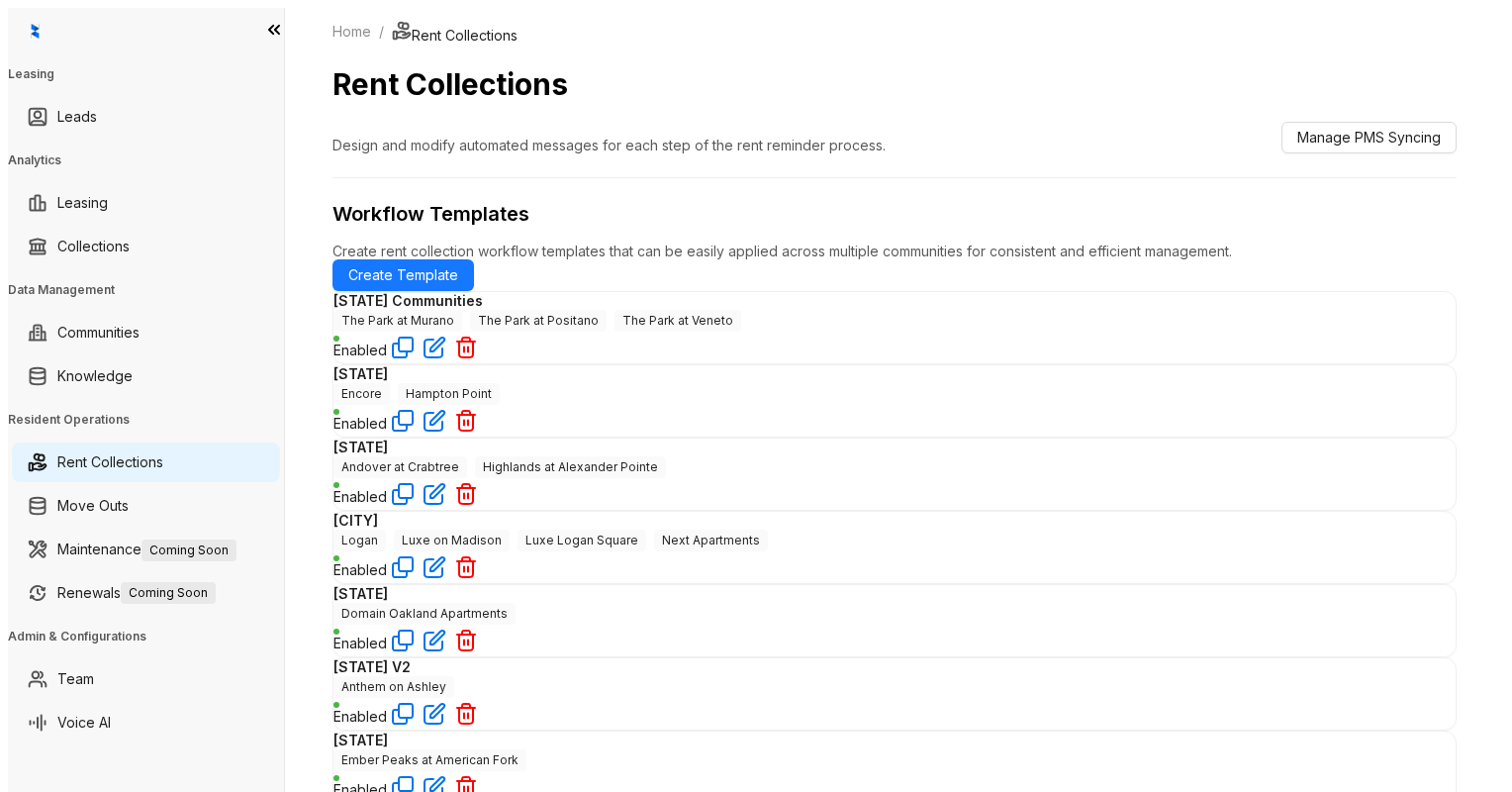 scroll, scrollTop: 0, scrollLeft: 0, axis: both 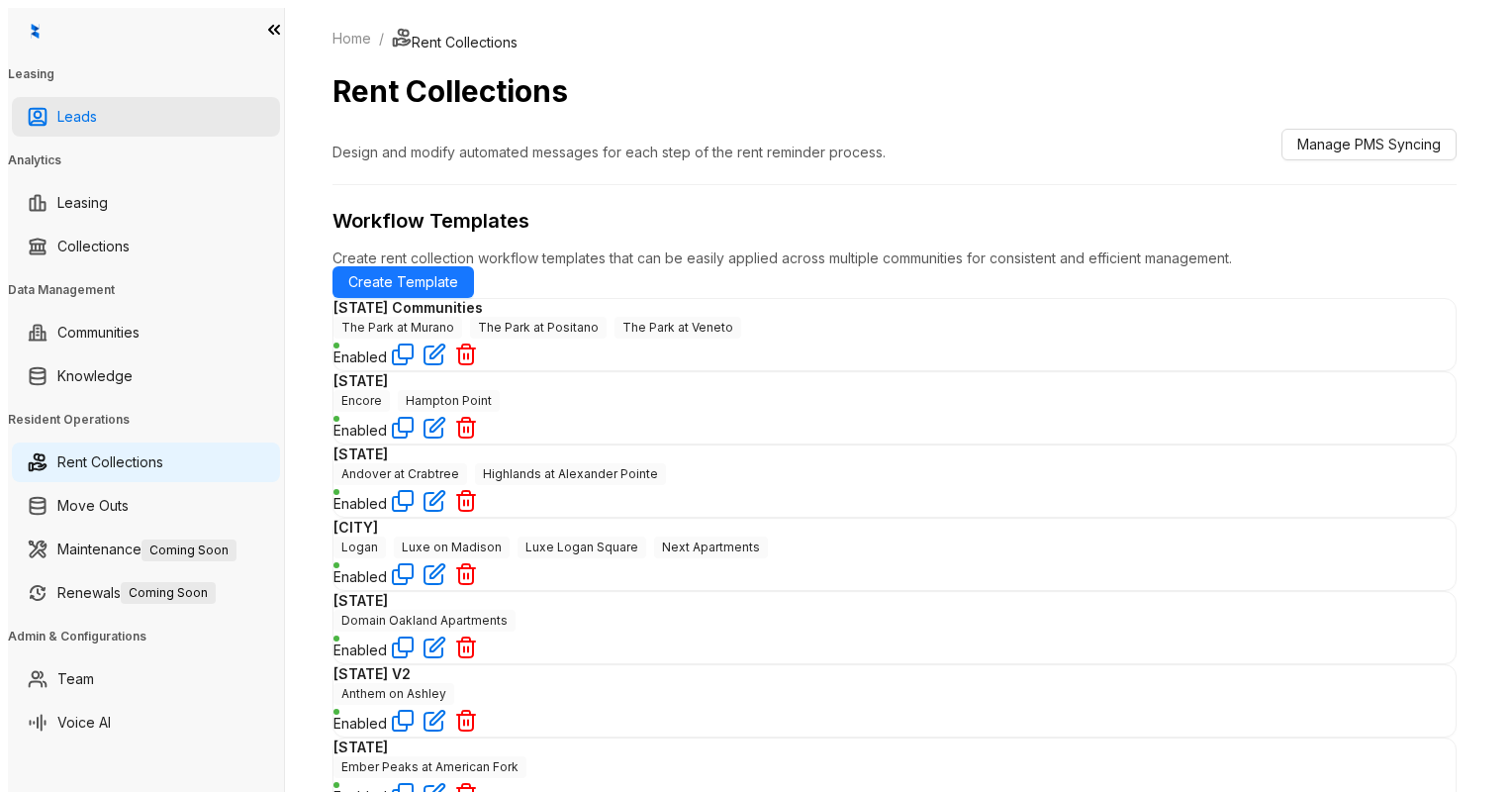 click on "Leads" at bounding box center [77, 117] 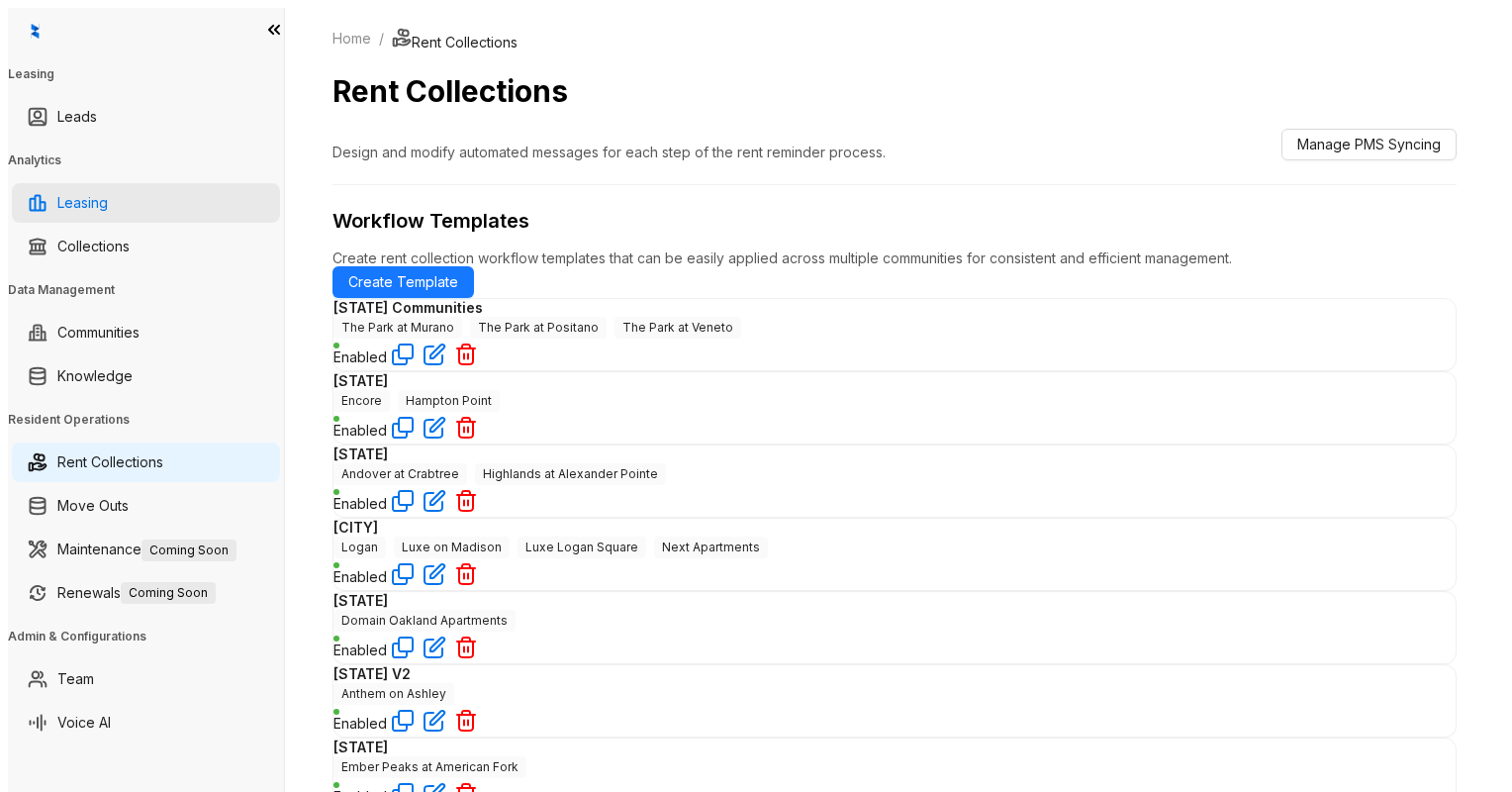 click on "Leasing" at bounding box center [82, 203] 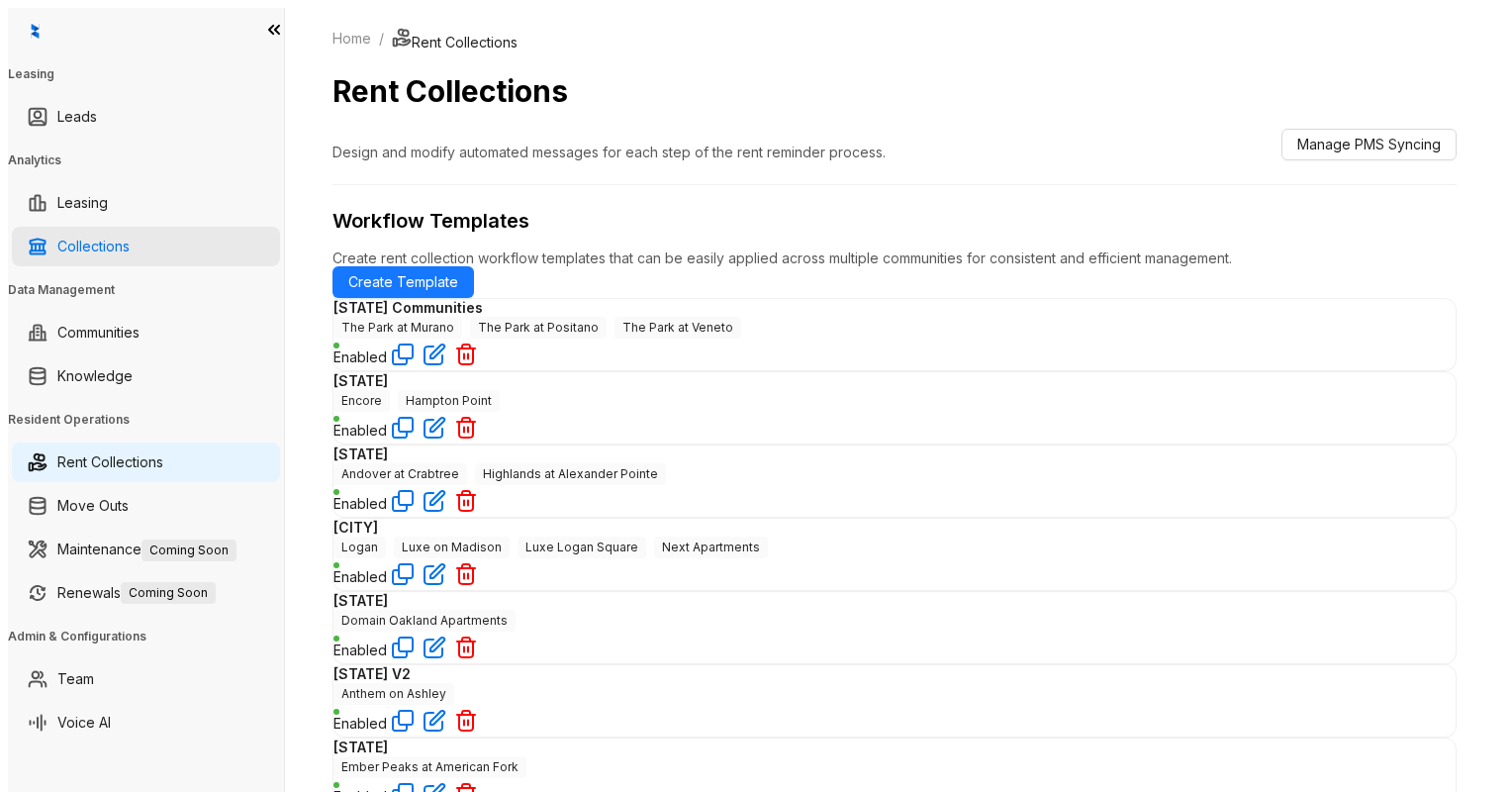 click on "Collections" at bounding box center (93, 247) 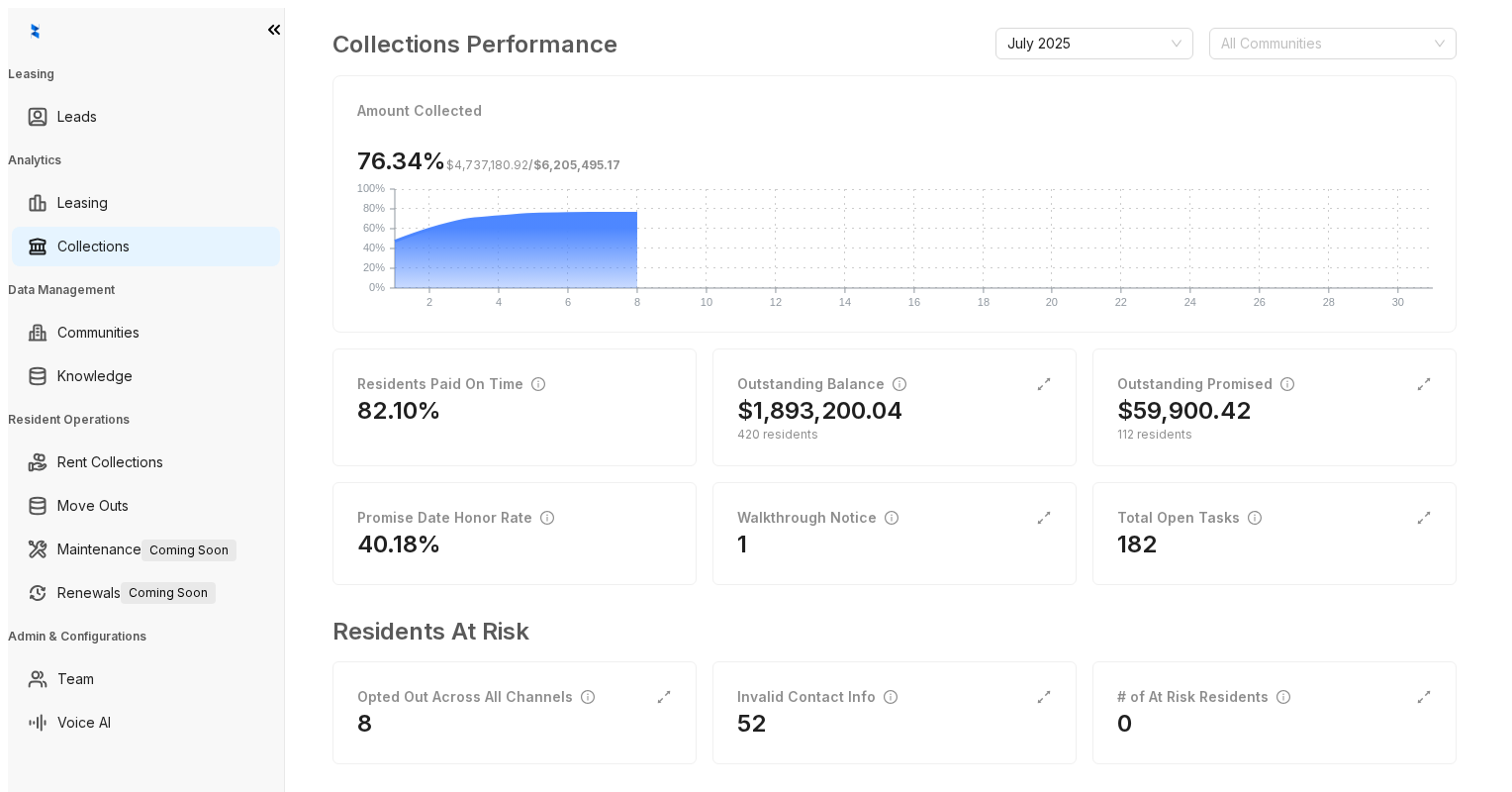 scroll, scrollTop: 131, scrollLeft: 0, axis: vertical 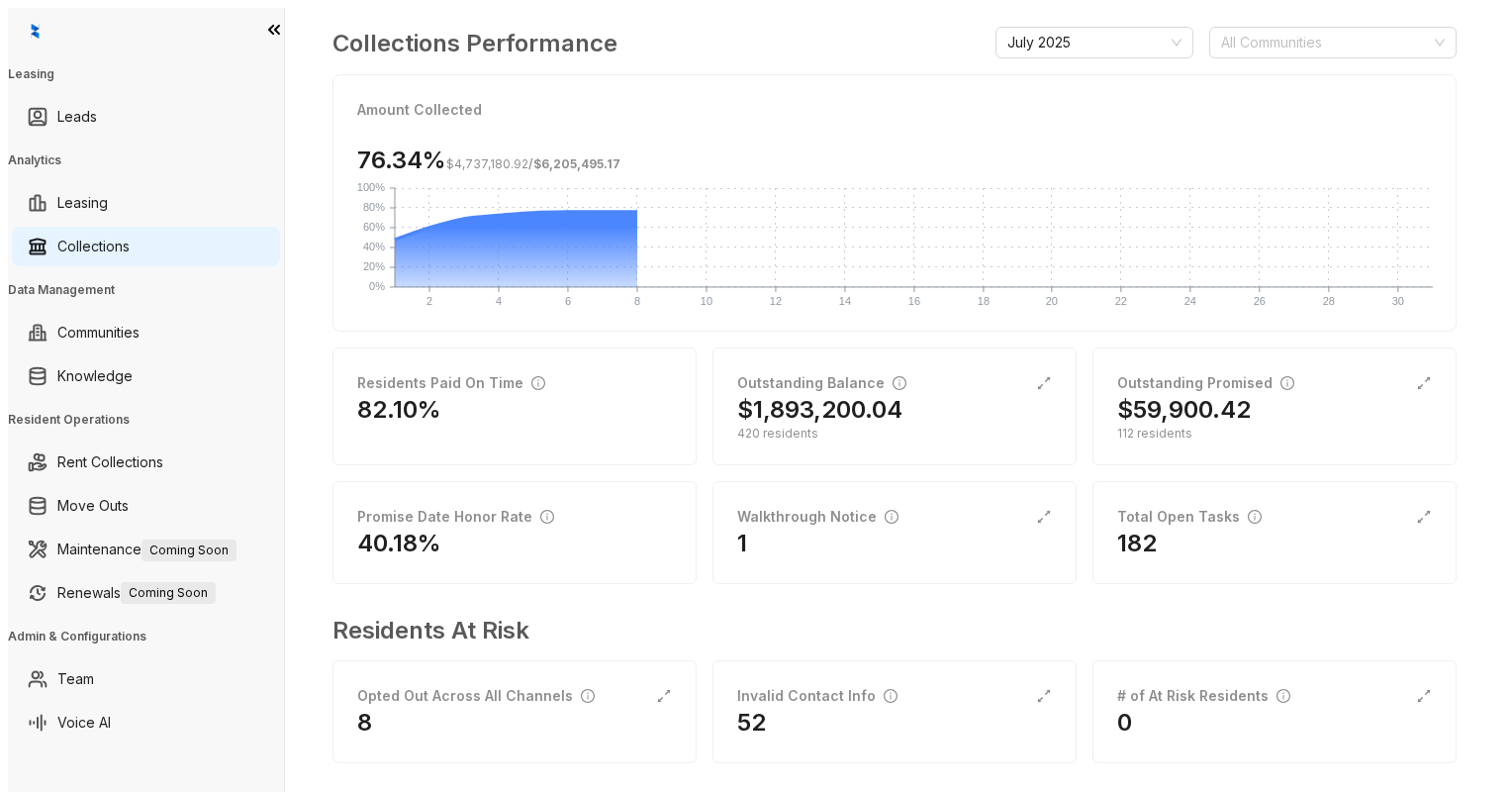 click at bounding box center (274, 30) 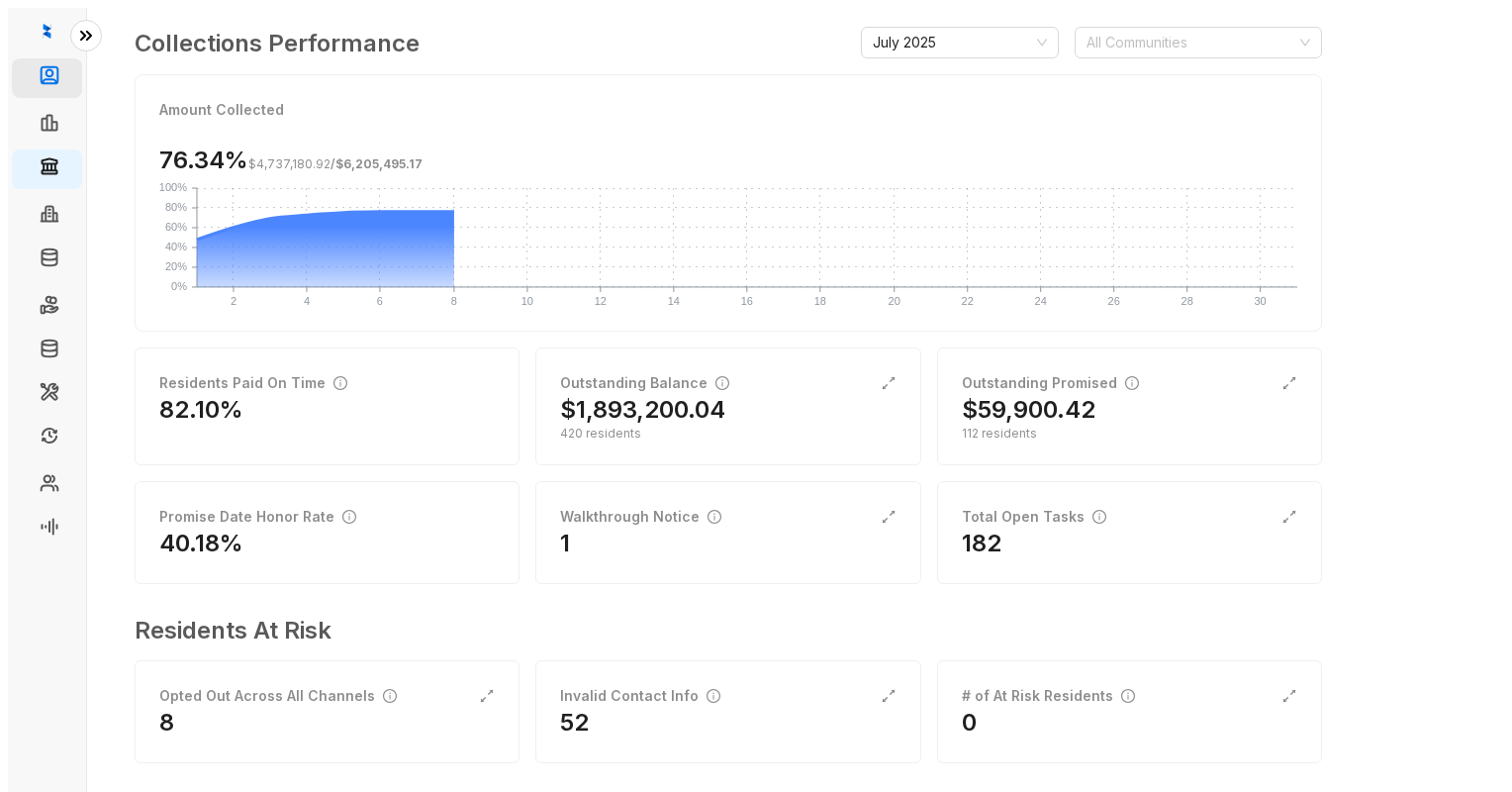 click on "Leads" at bounding box center (89, 78) 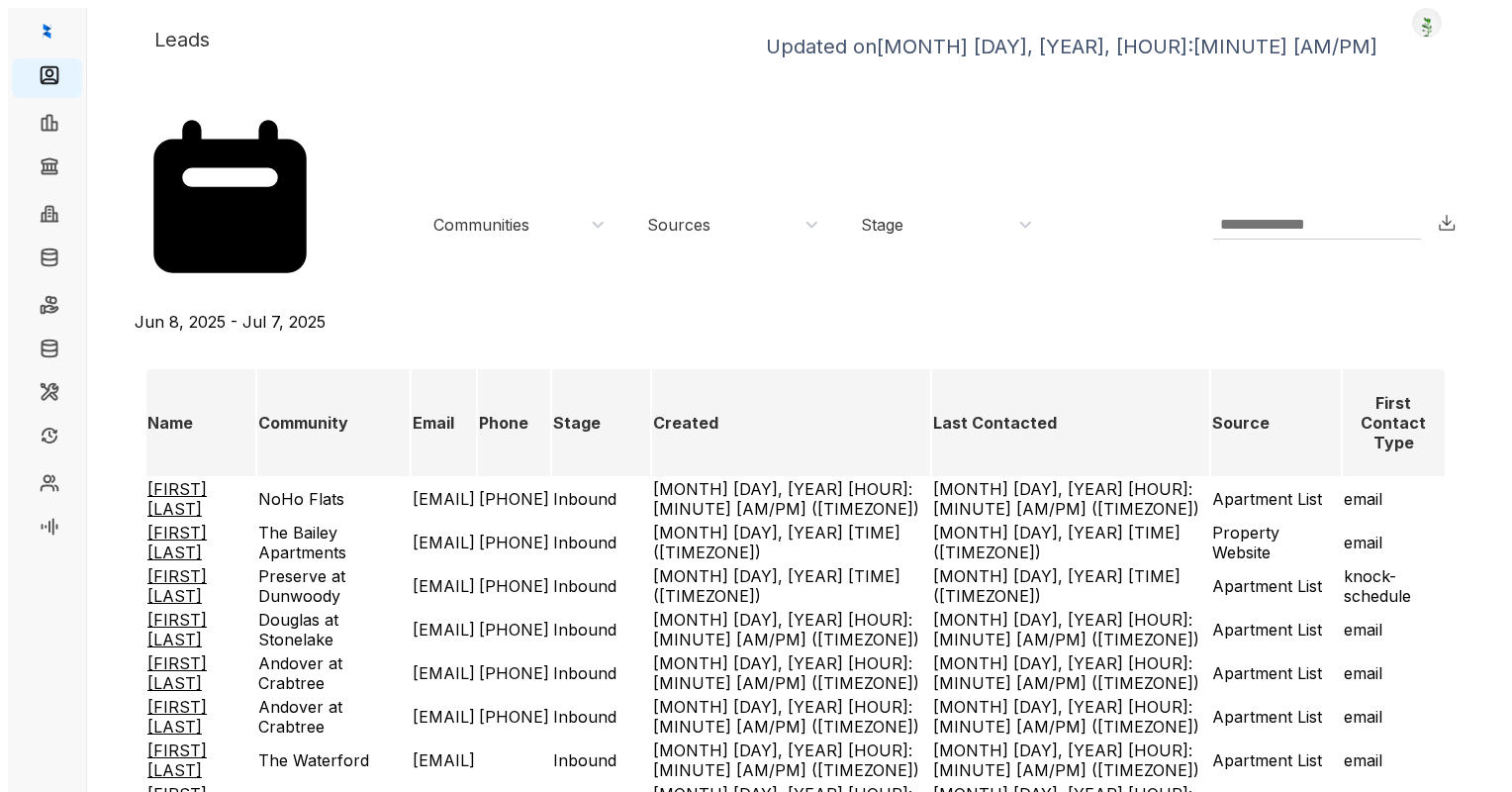 scroll, scrollTop: 0, scrollLeft: 0, axis: both 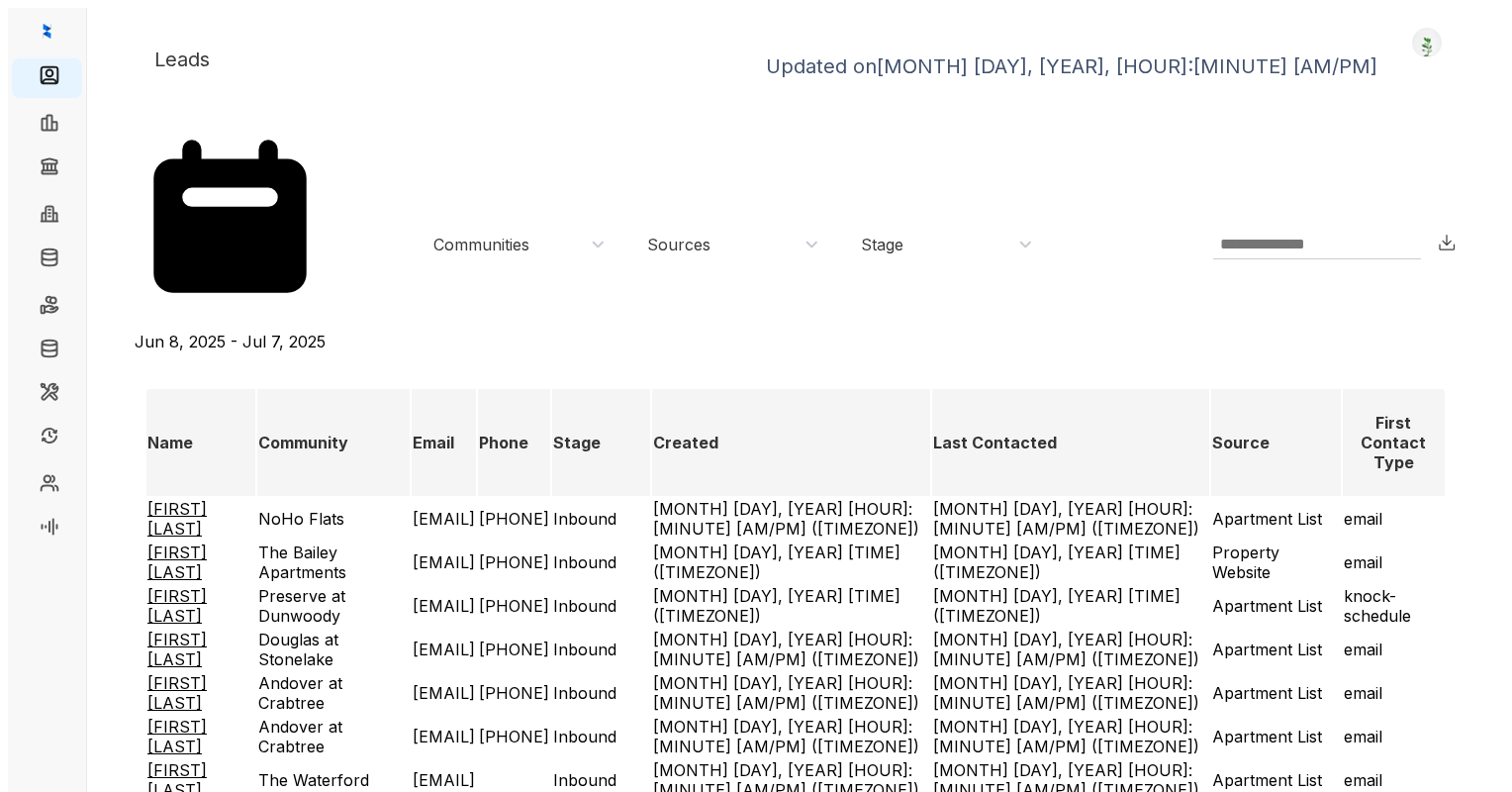 click on "Communities" at bounding box center (481, 245) 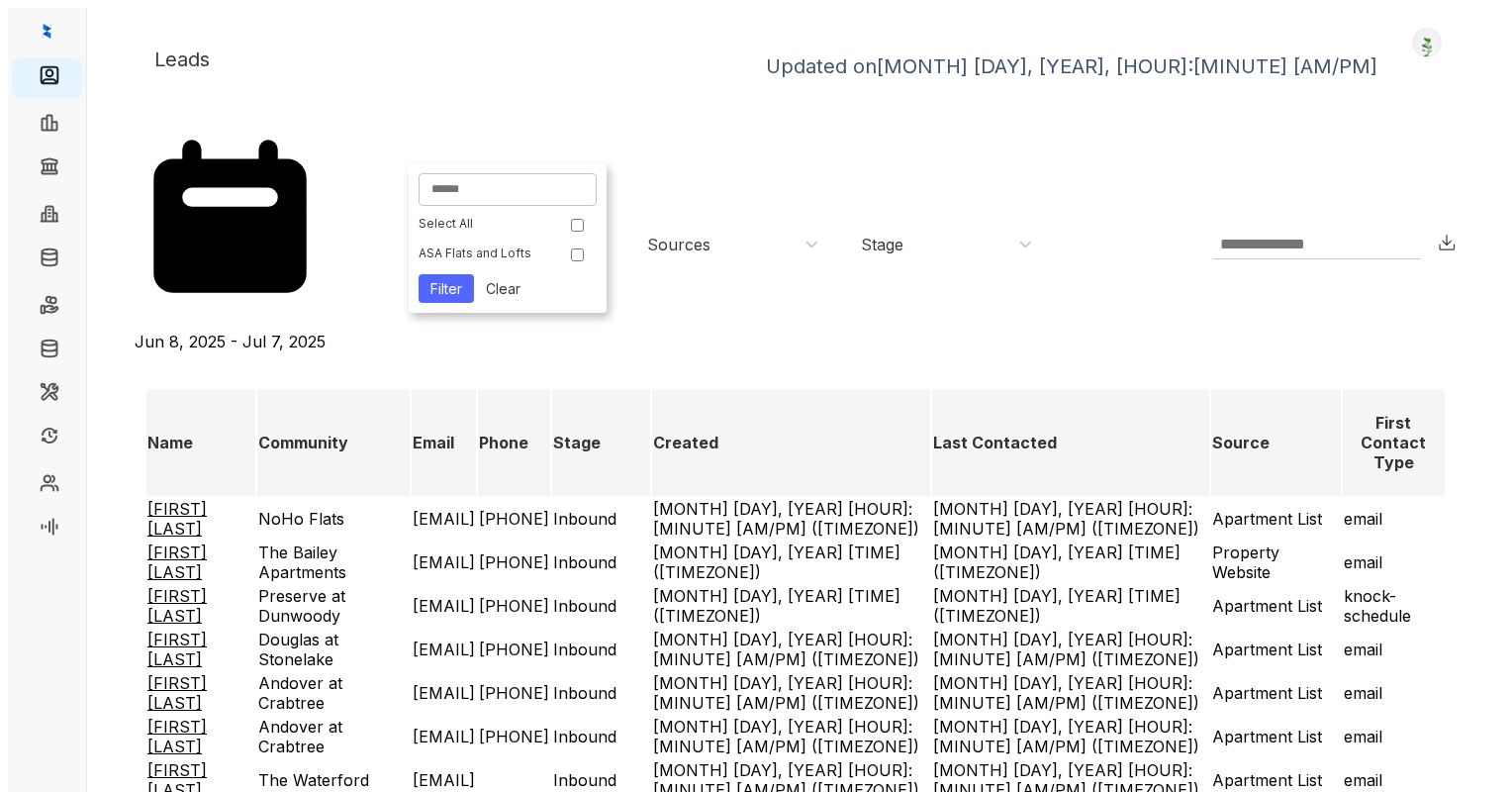 click on "Filter" at bounding box center [446, 288] 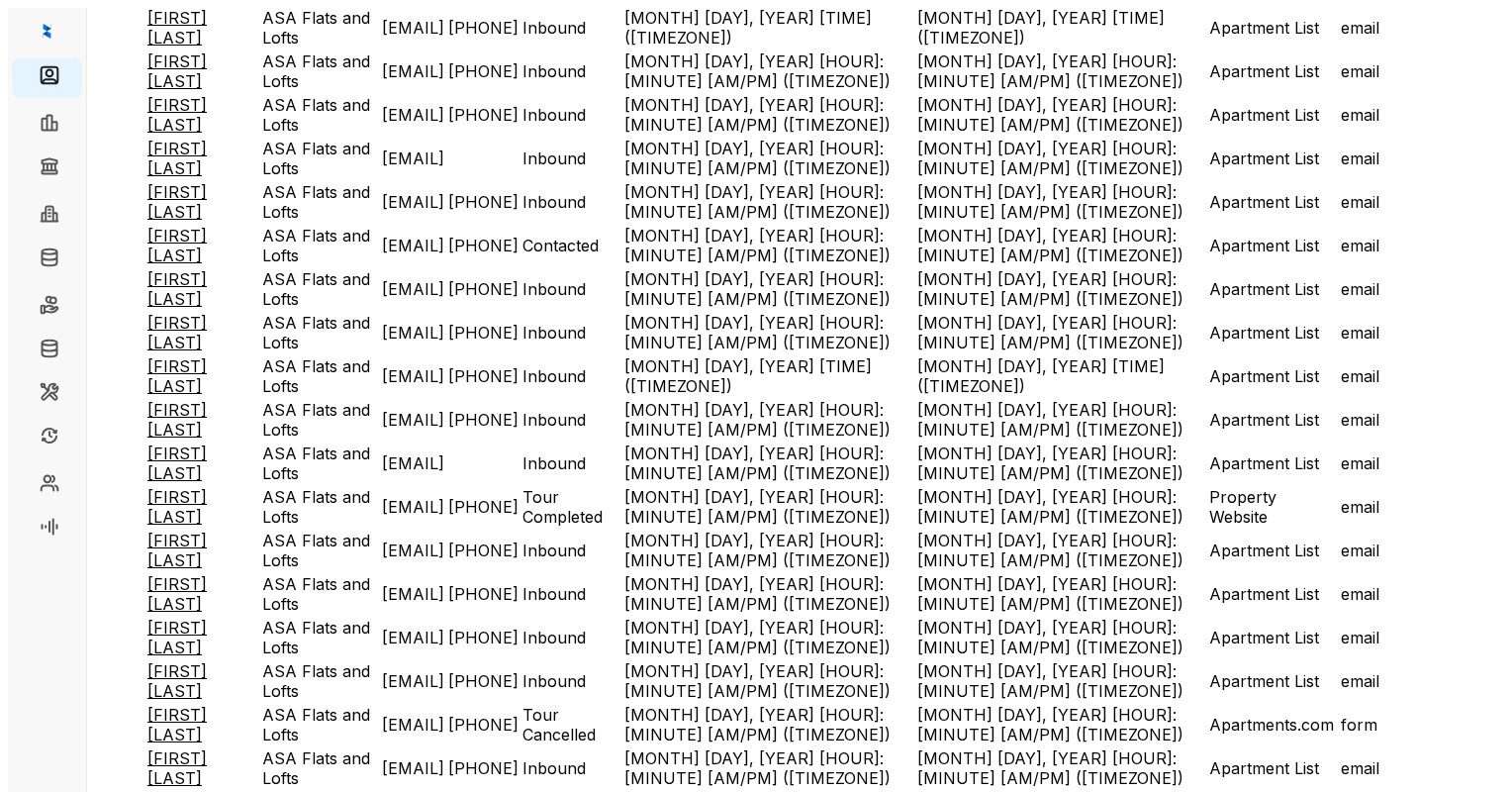 scroll, scrollTop: 0, scrollLeft: 0, axis: both 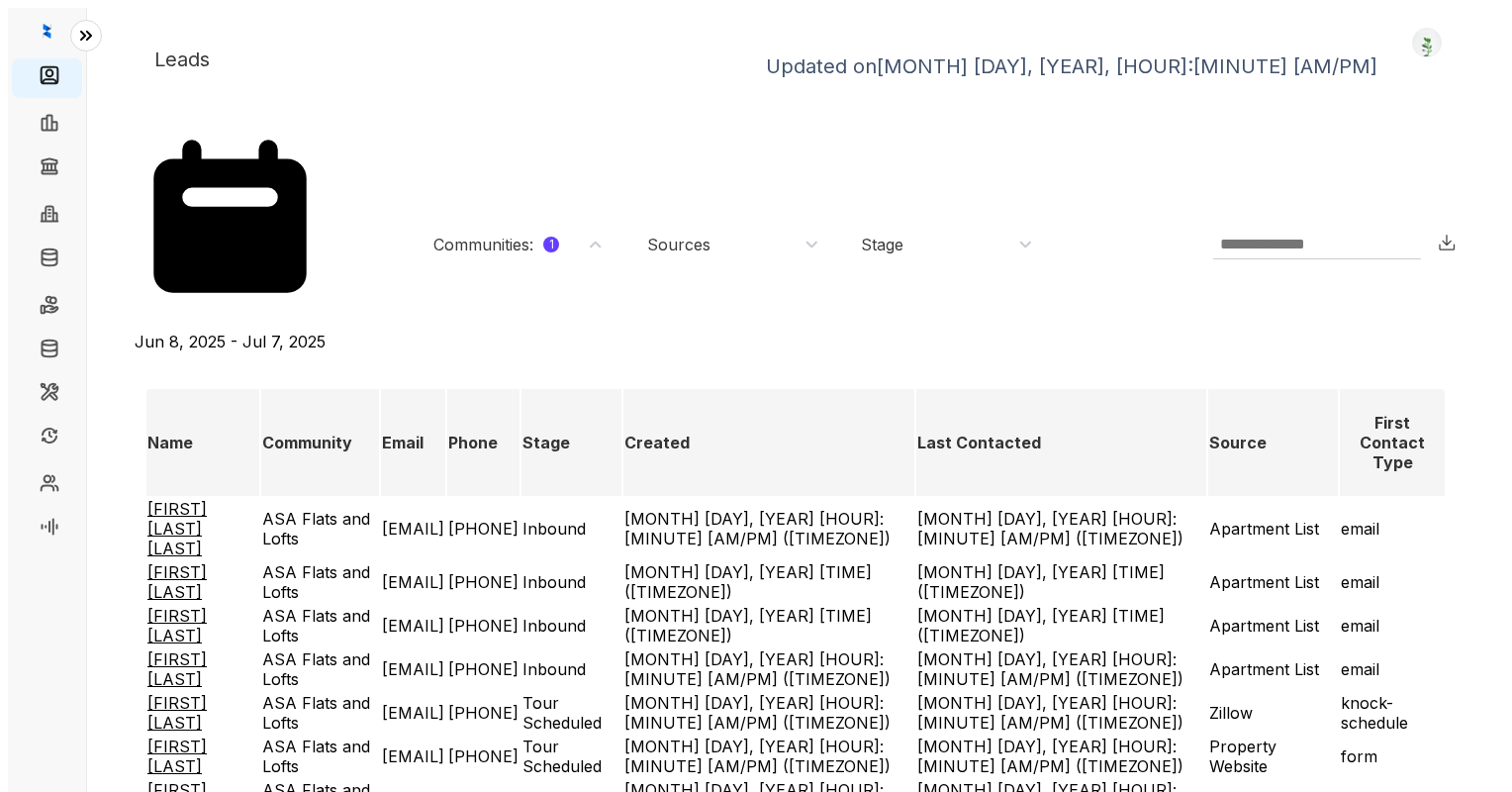 click on "Leasing Collections" at bounding box center (47, 78) 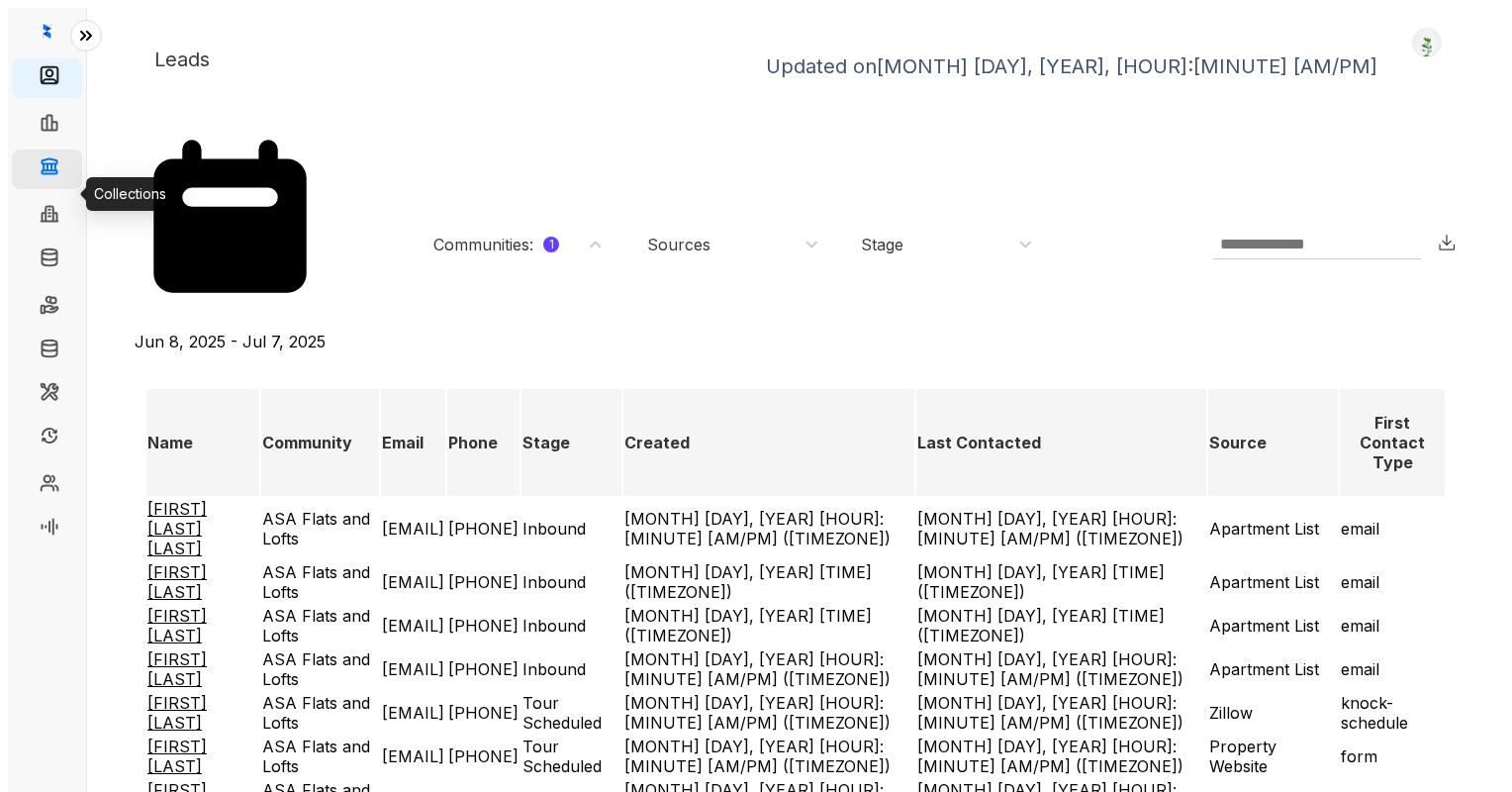 click on "Collections" at bounding box center (105, 169) 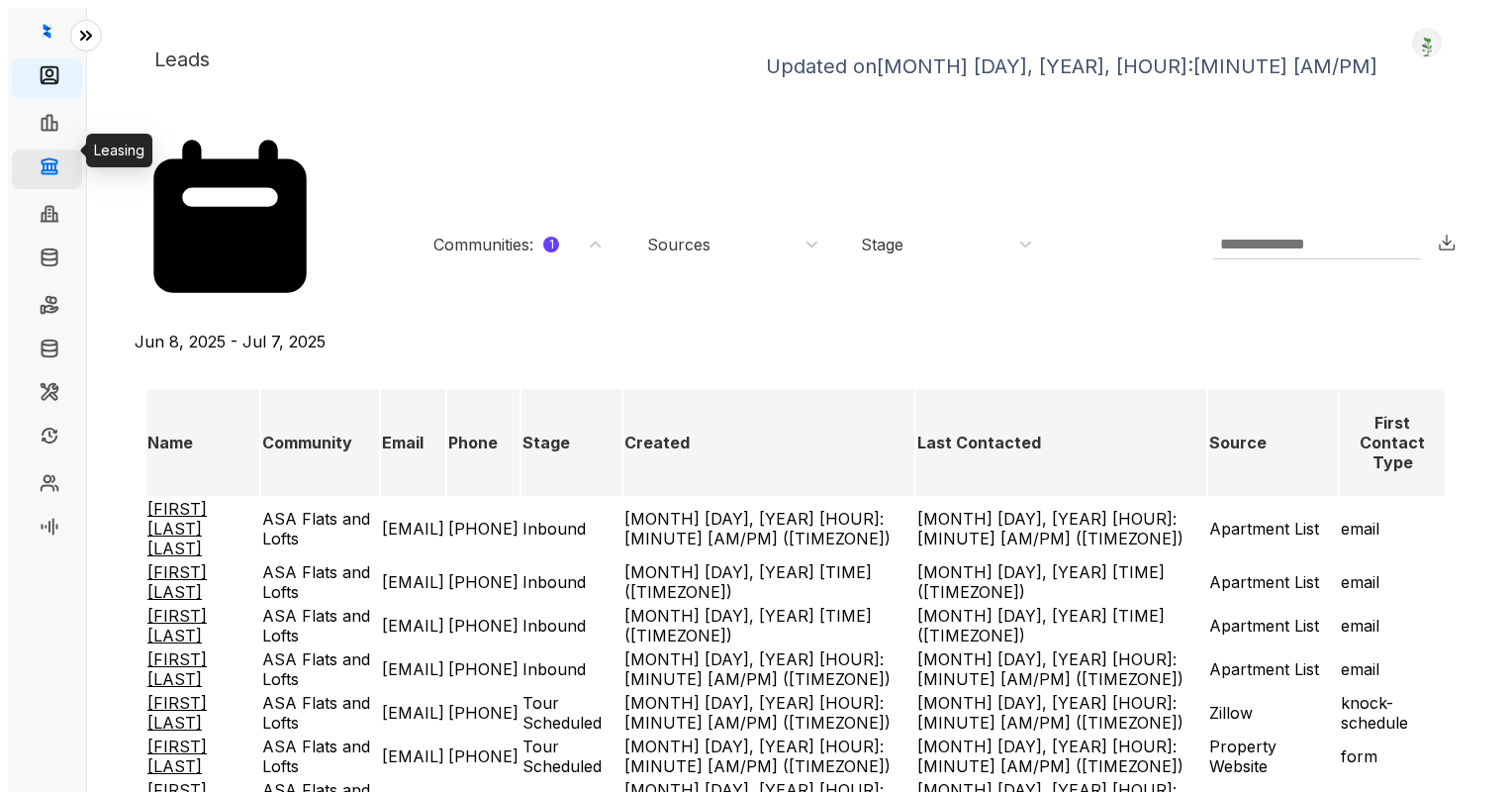click on "Collections" at bounding box center [105, 169] 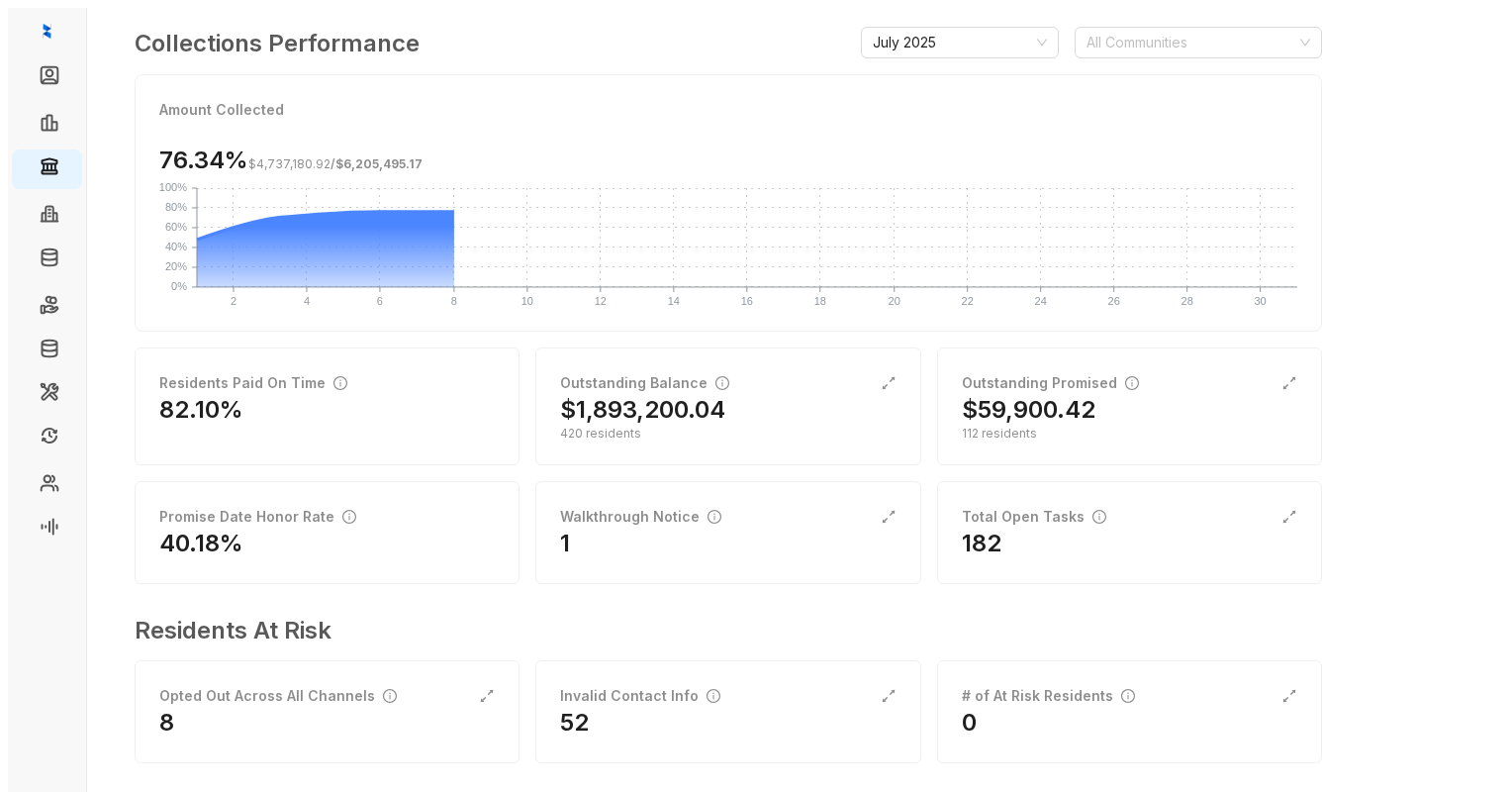scroll, scrollTop: 0, scrollLeft: 0, axis: both 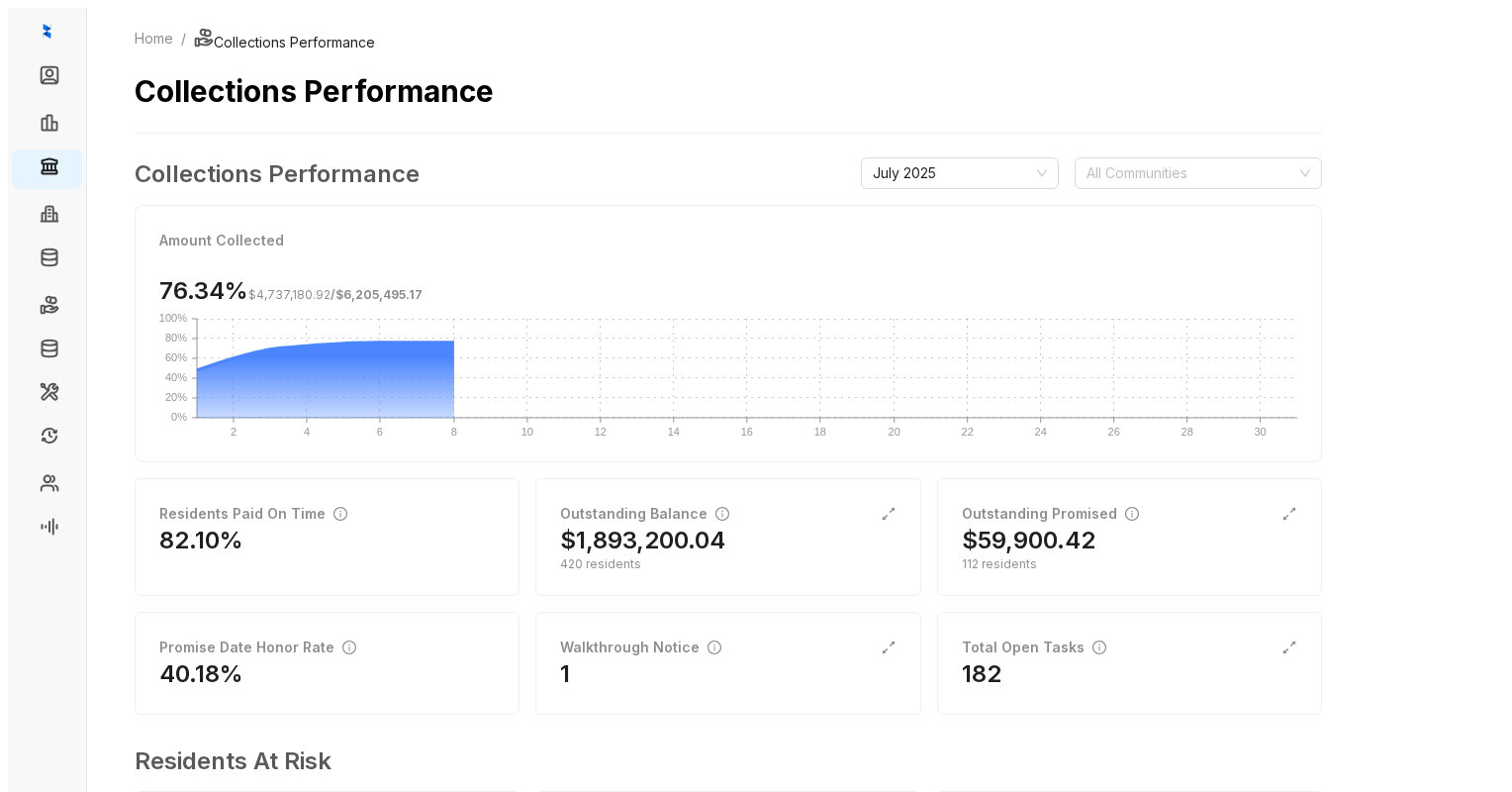 click at bounding box center (86, 36) 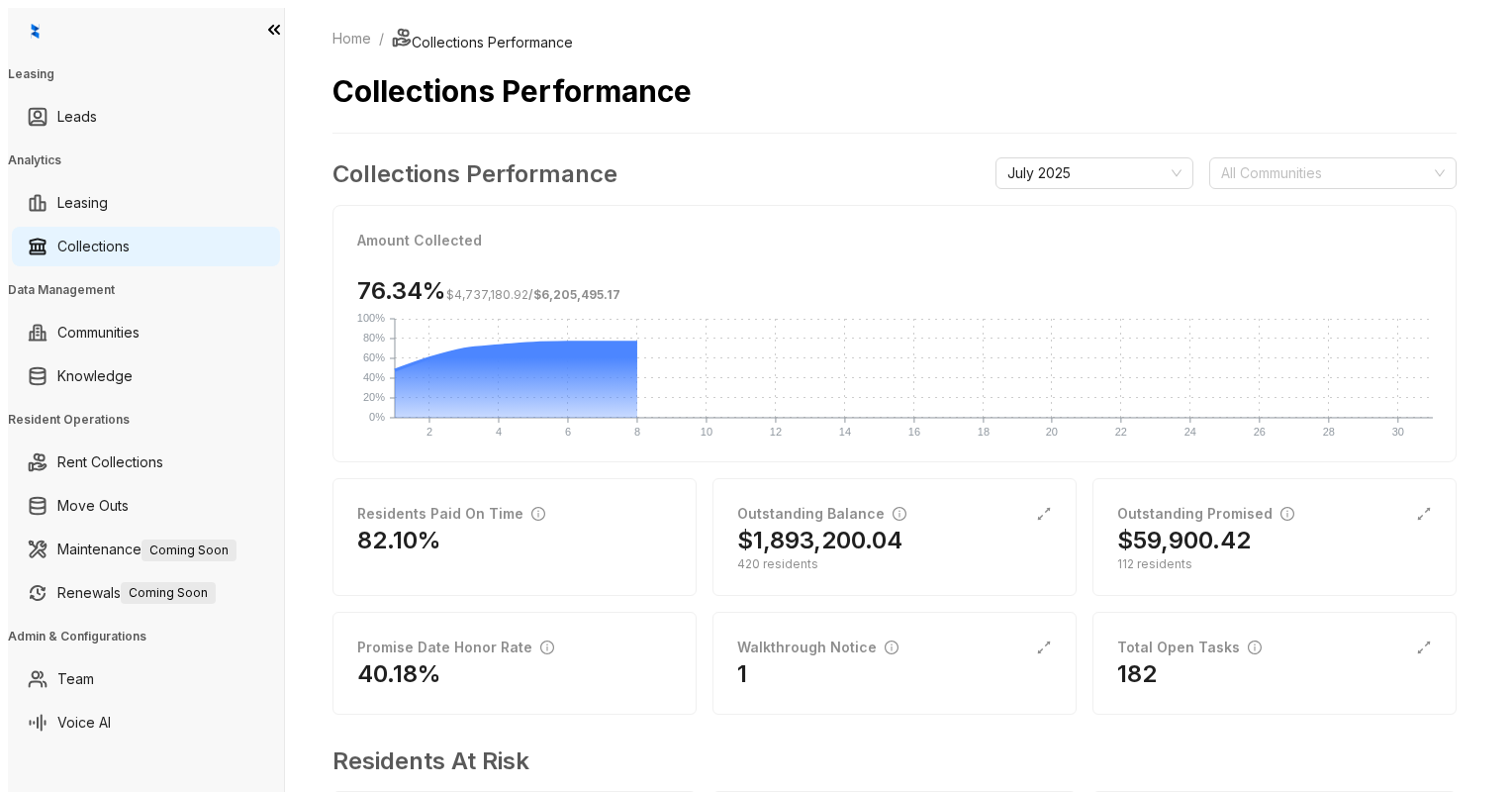 click on "Team Voice AI" at bounding box center [145, 117] 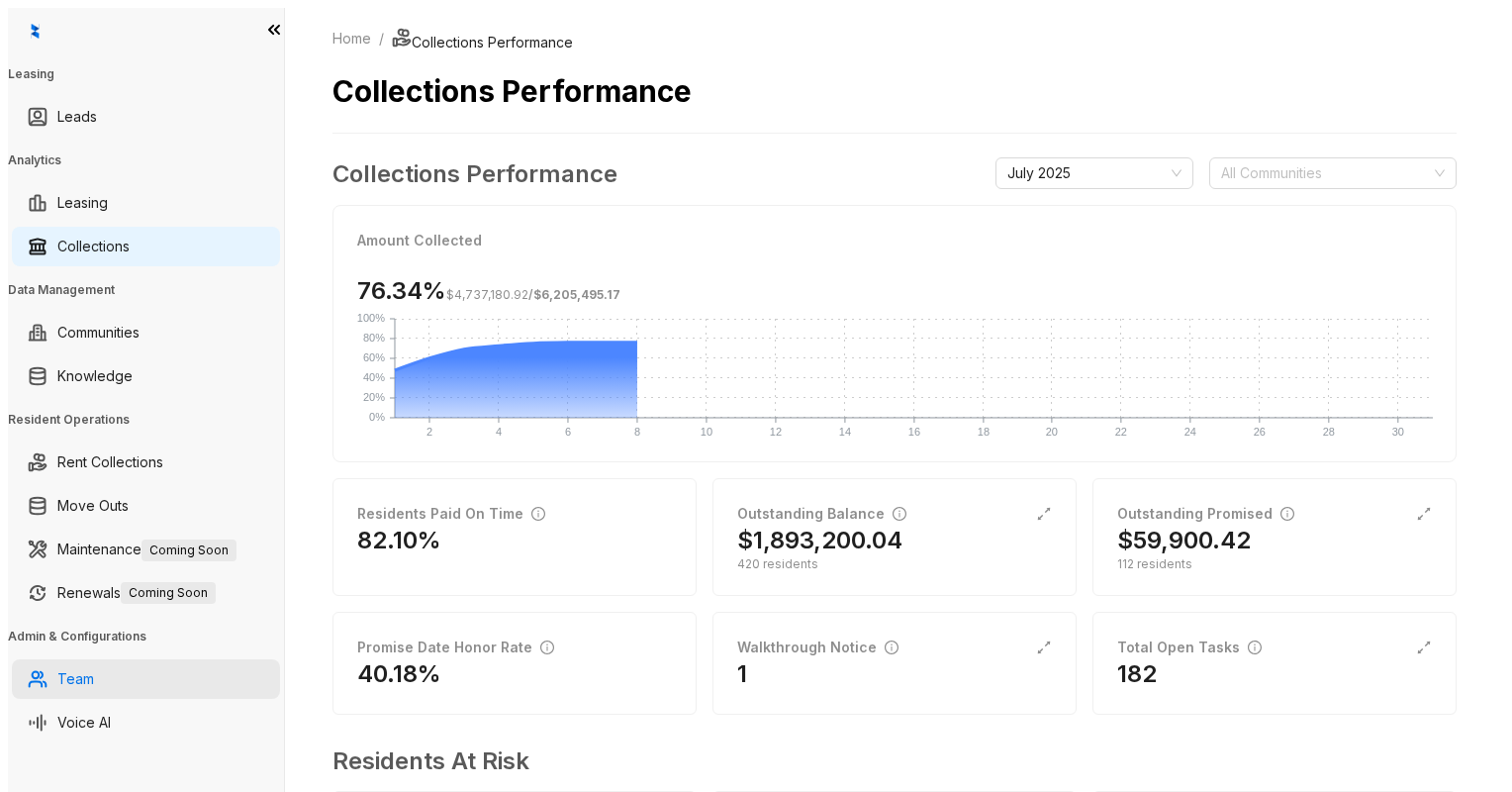 click on "Team" at bounding box center [75, 679] 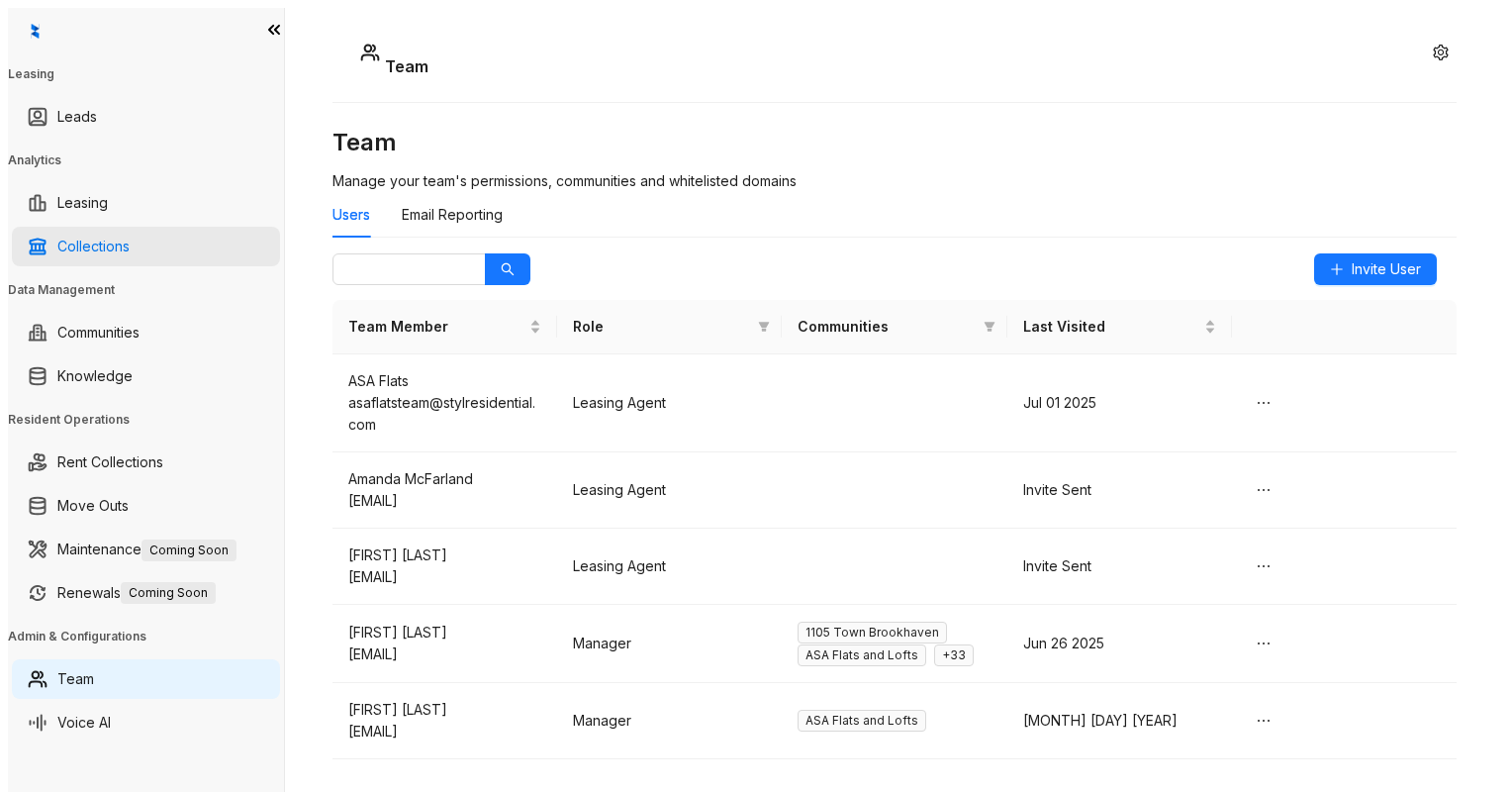 click on "Collections" at bounding box center [93, 247] 